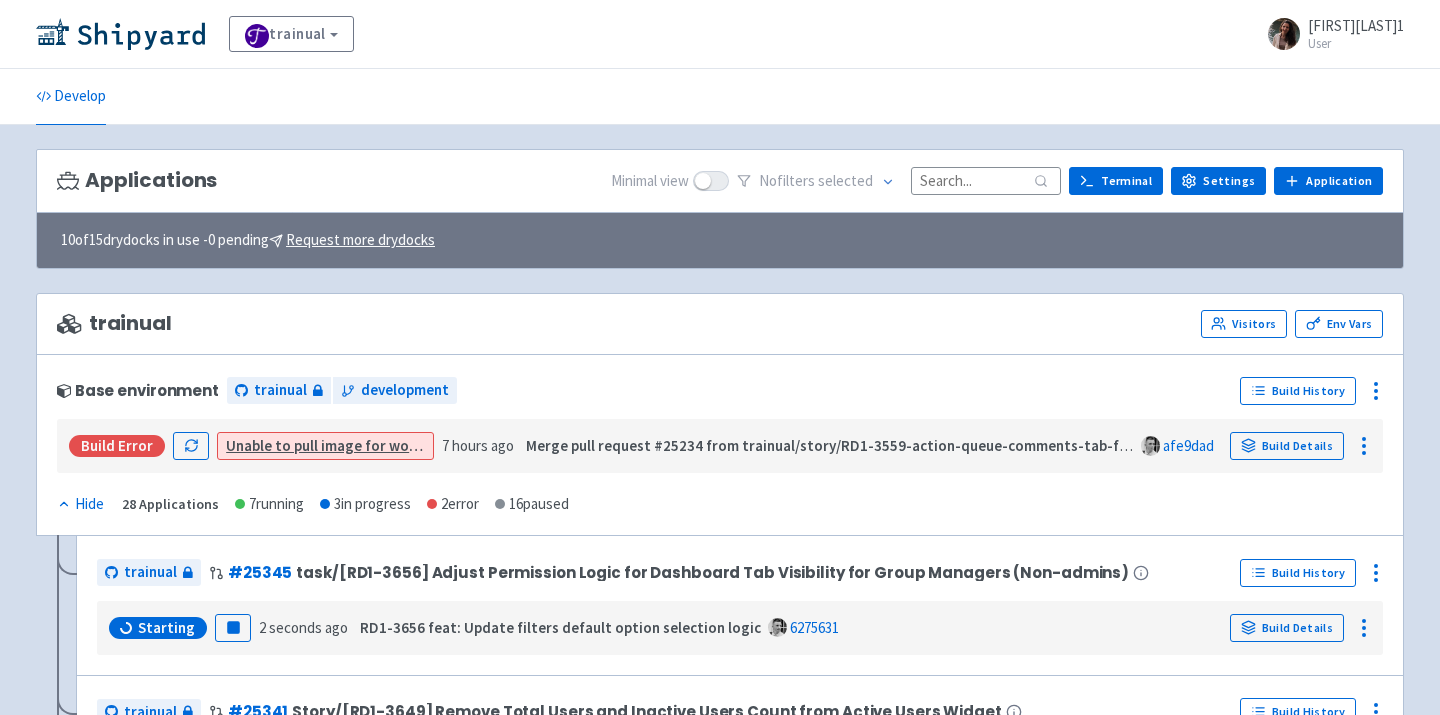 scroll, scrollTop: 0, scrollLeft: 0, axis: both 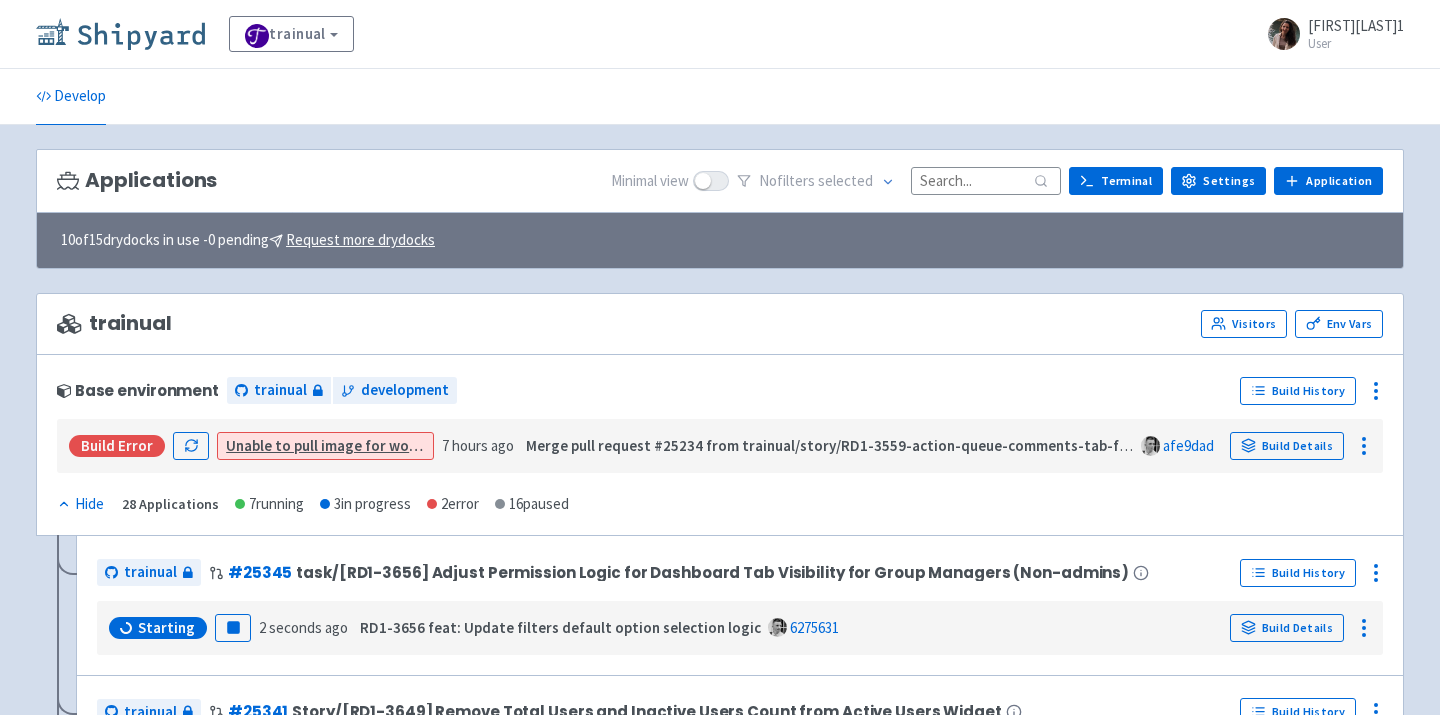 click at bounding box center (120, 34) 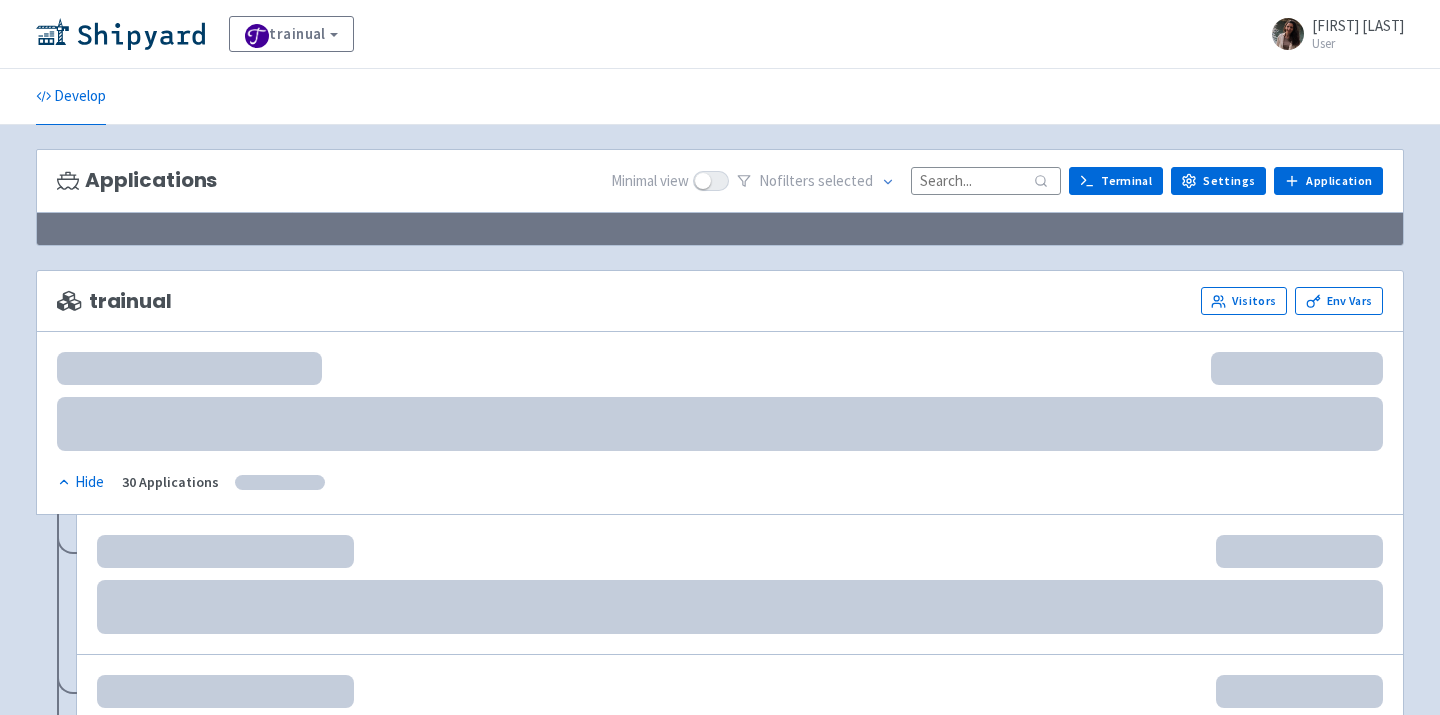 scroll, scrollTop: 0, scrollLeft: 0, axis: both 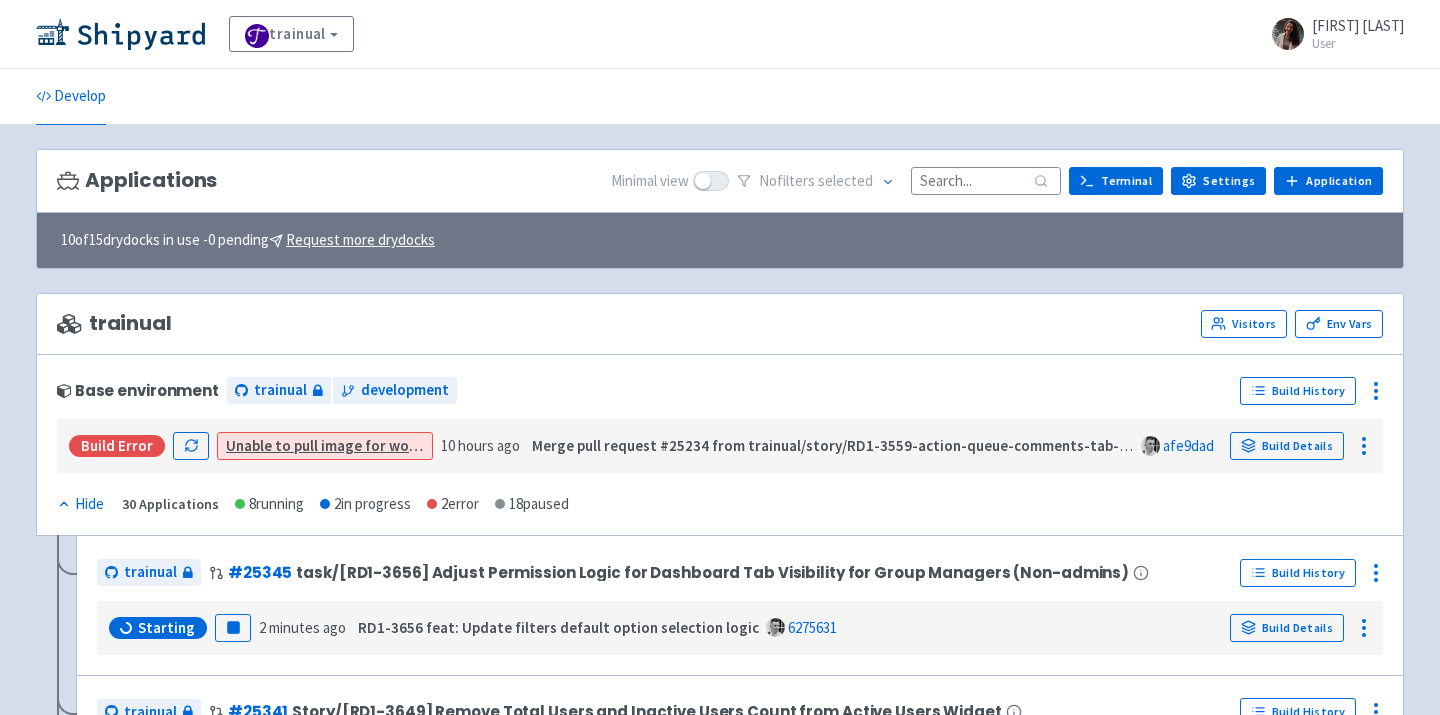 click at bounding box center [986, 180] 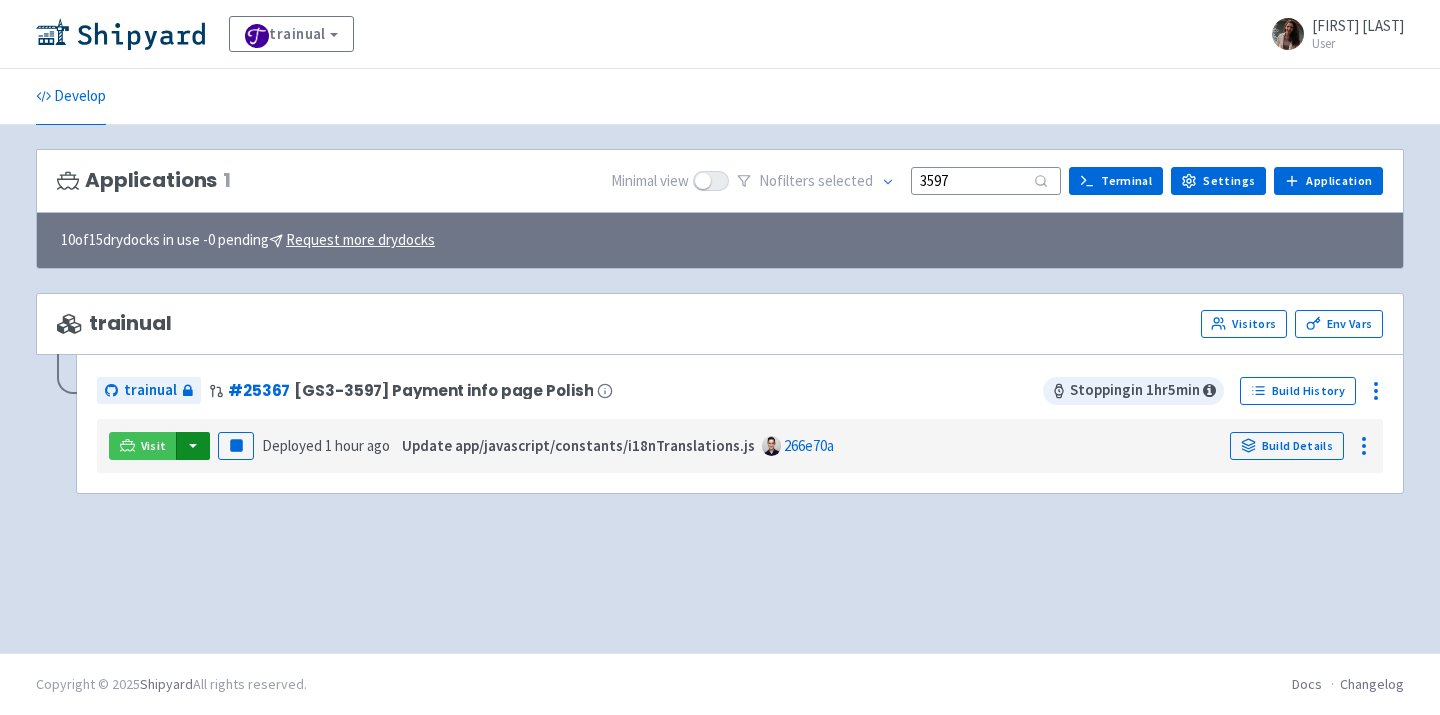 type on "3597" 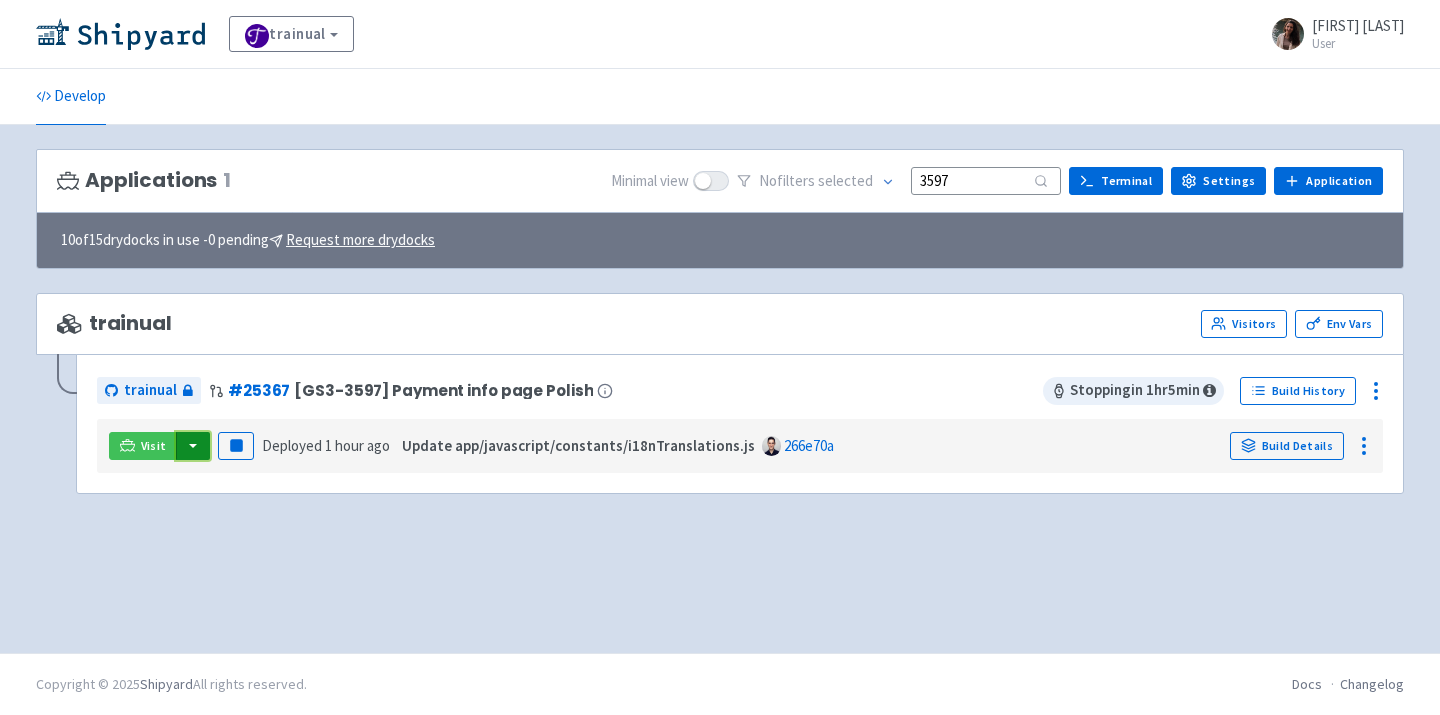 click at bounding box center (193, 446) 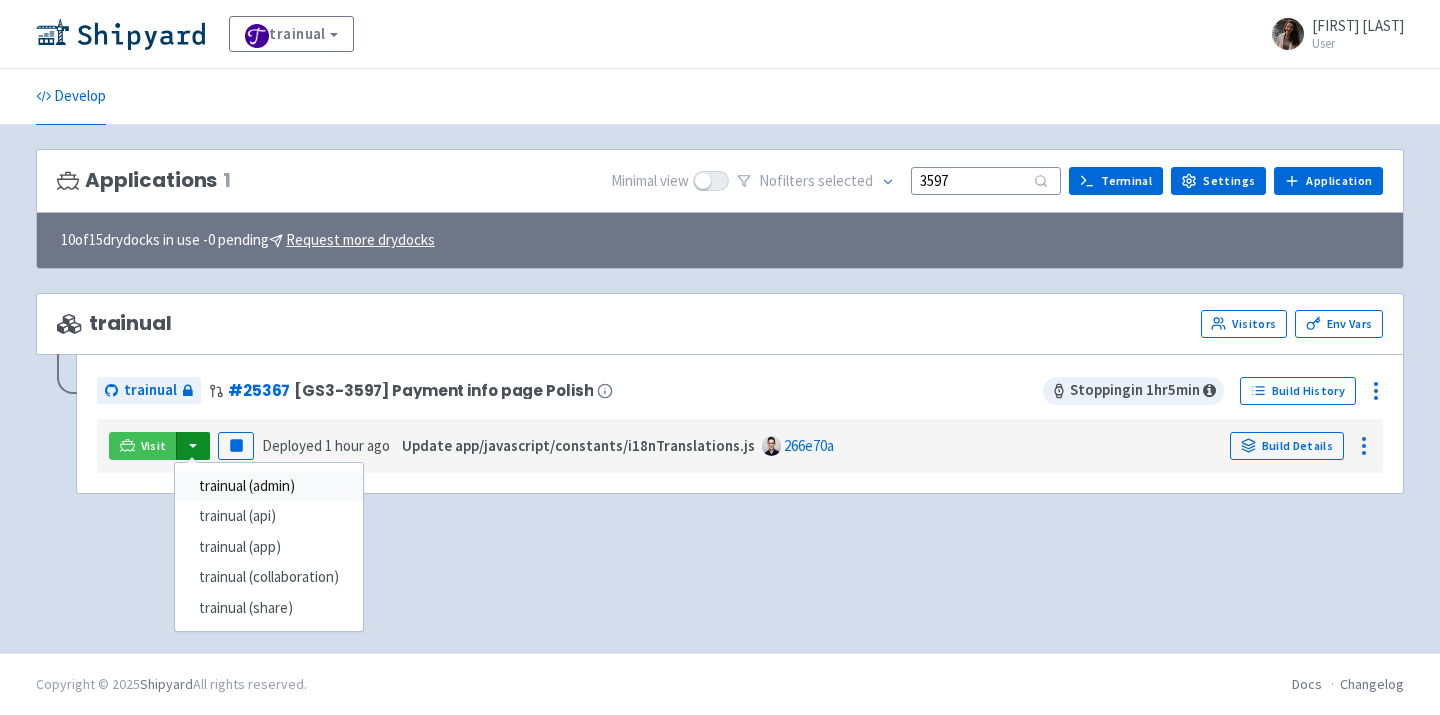click on "trainual (admin)" at bounding box center [269, 486] 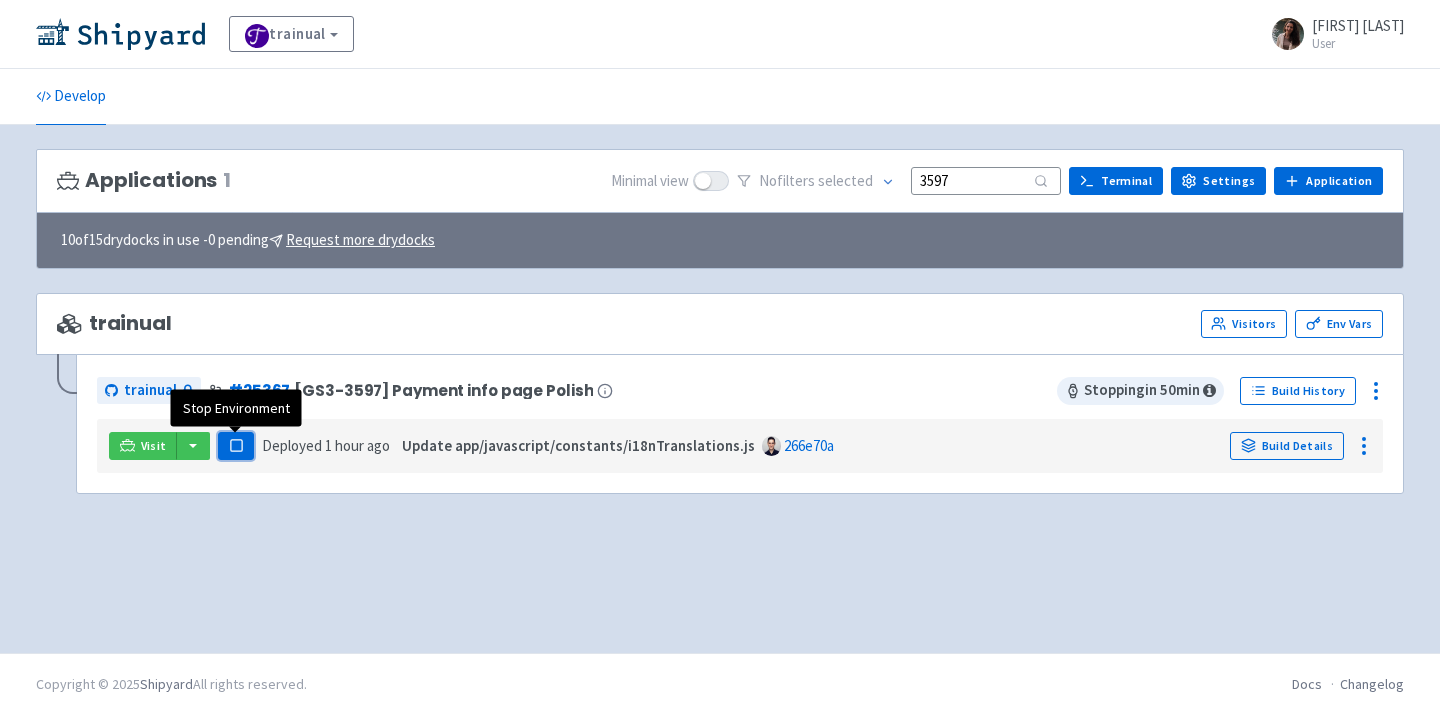 click 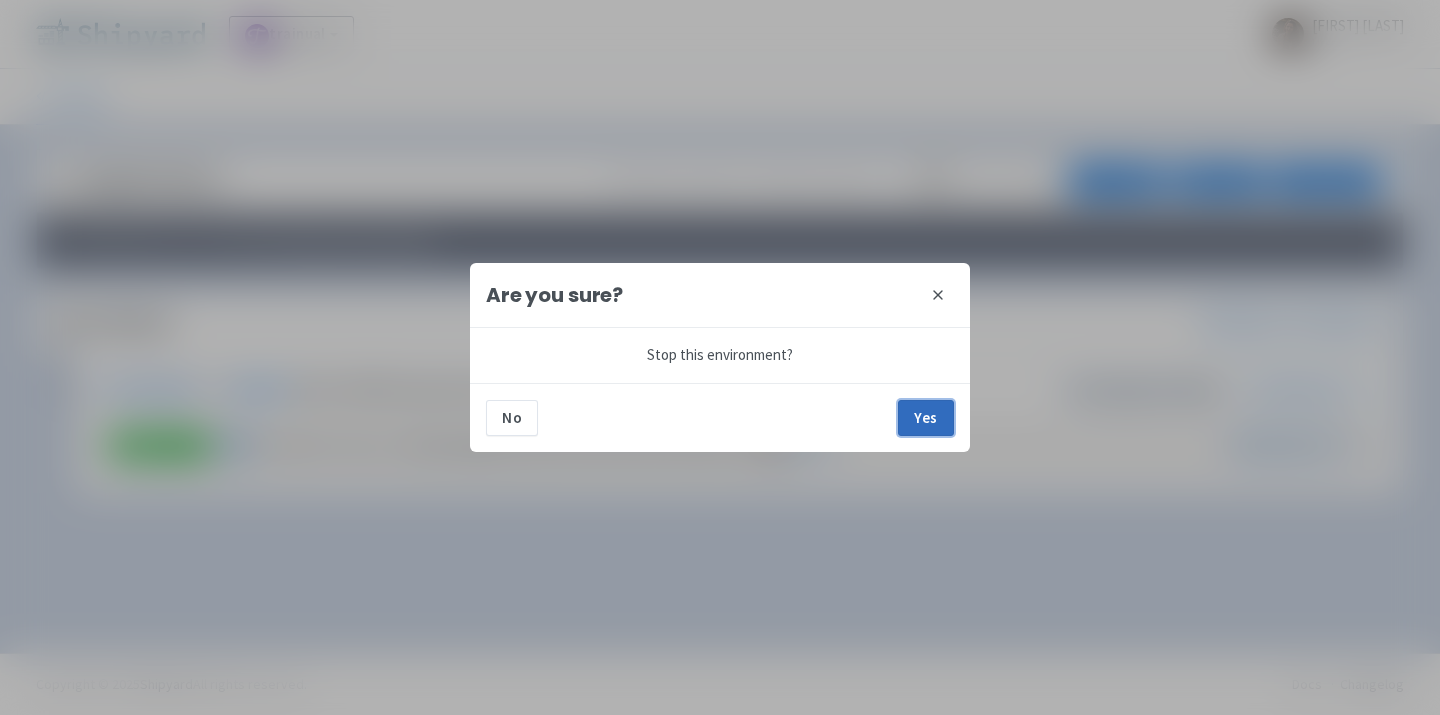 click on "Yes" at bounding box center [926, 418] 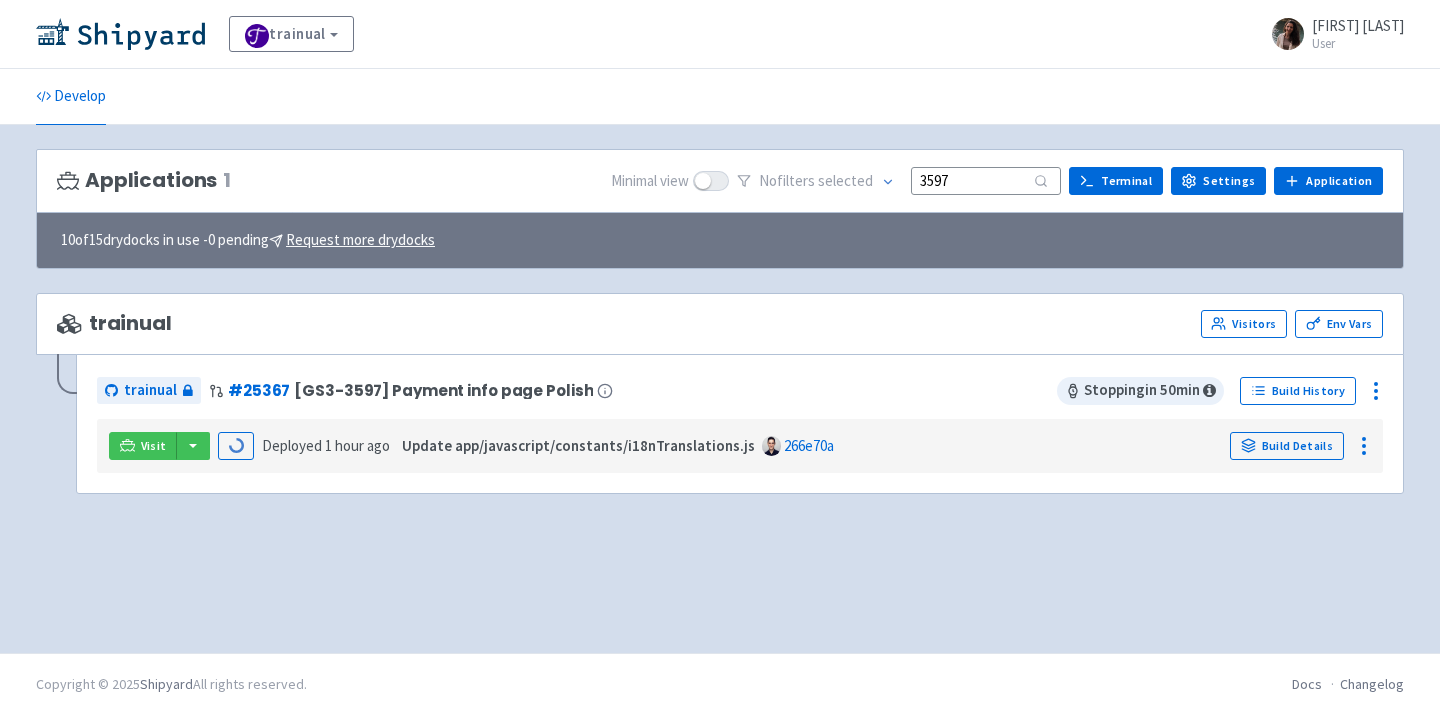 click on "trainual
View Organizations
[FIRST] [LAST]
User
Profile
Sign out" at bounding box center (720, 34) 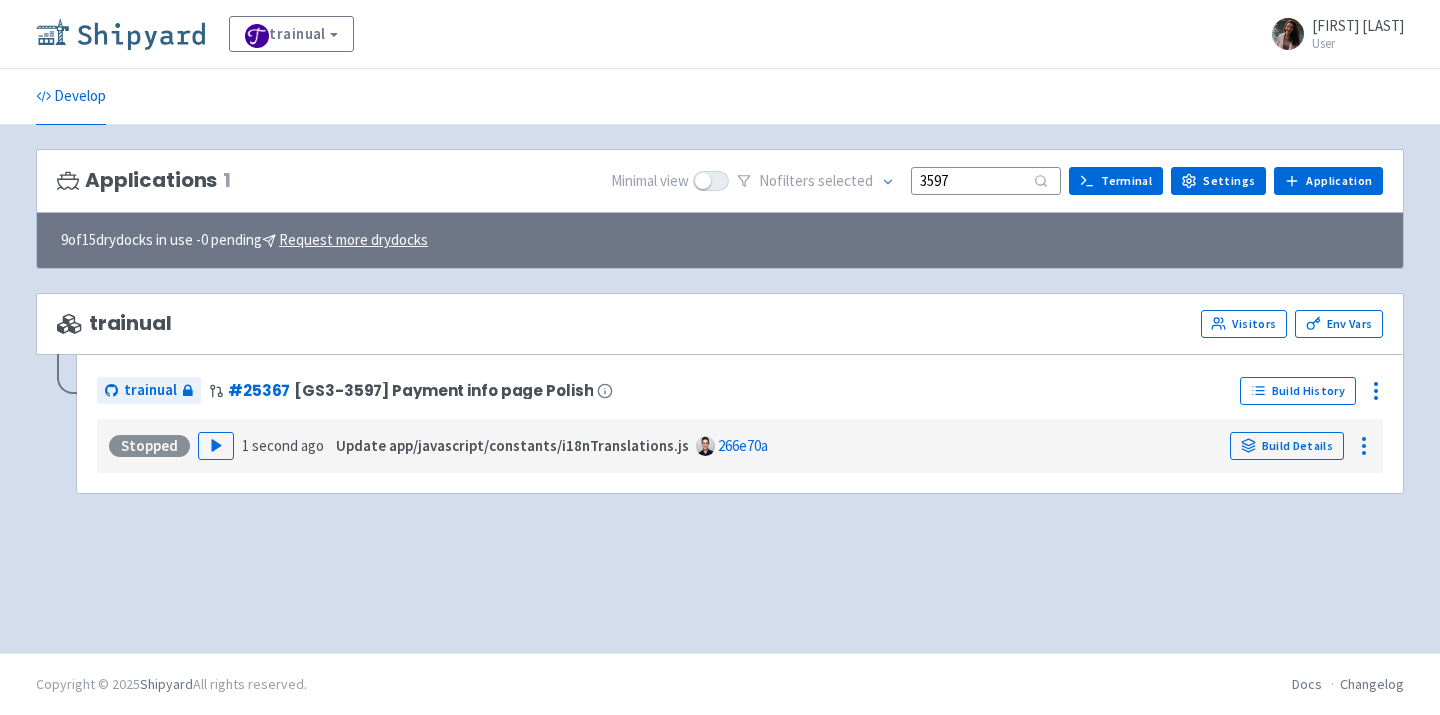 click at bounding box center (120, 34) 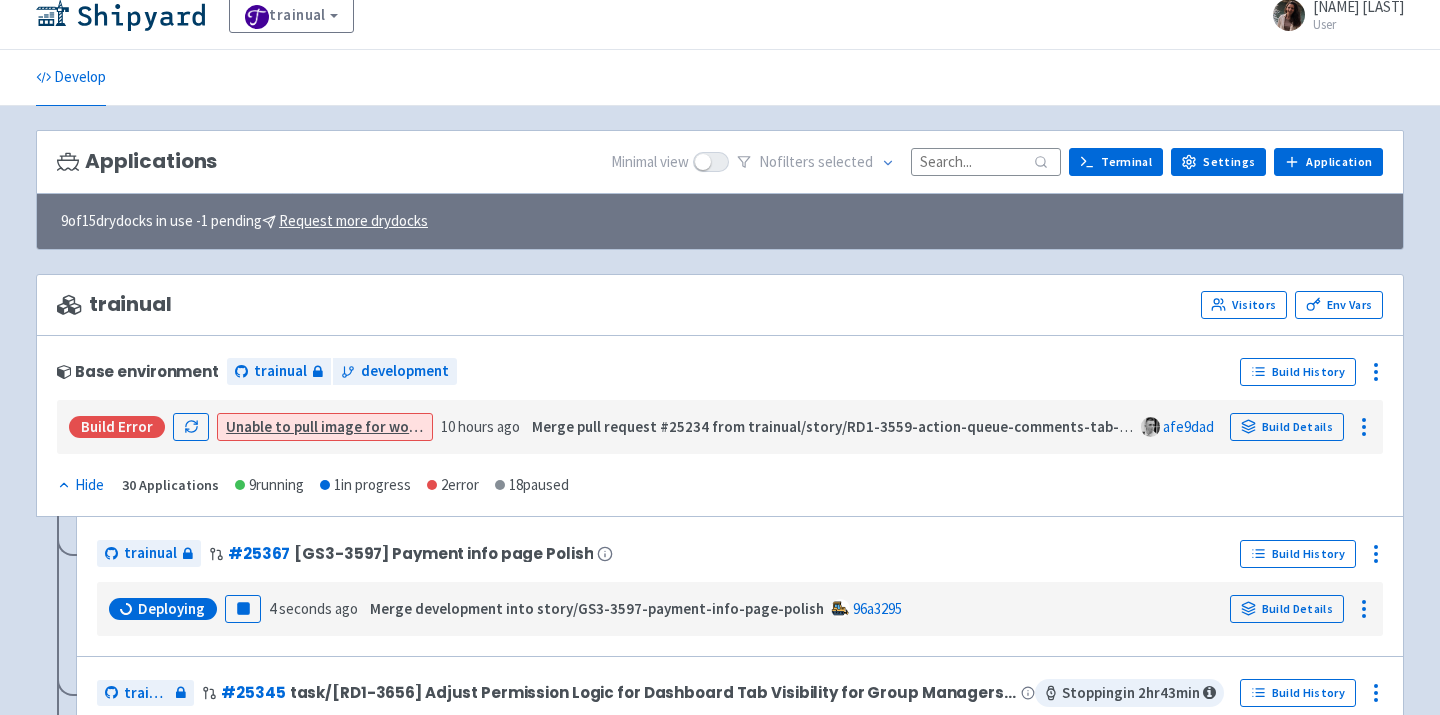 scroll, scrollTop: 0, scrollLeft: 0, axis: both 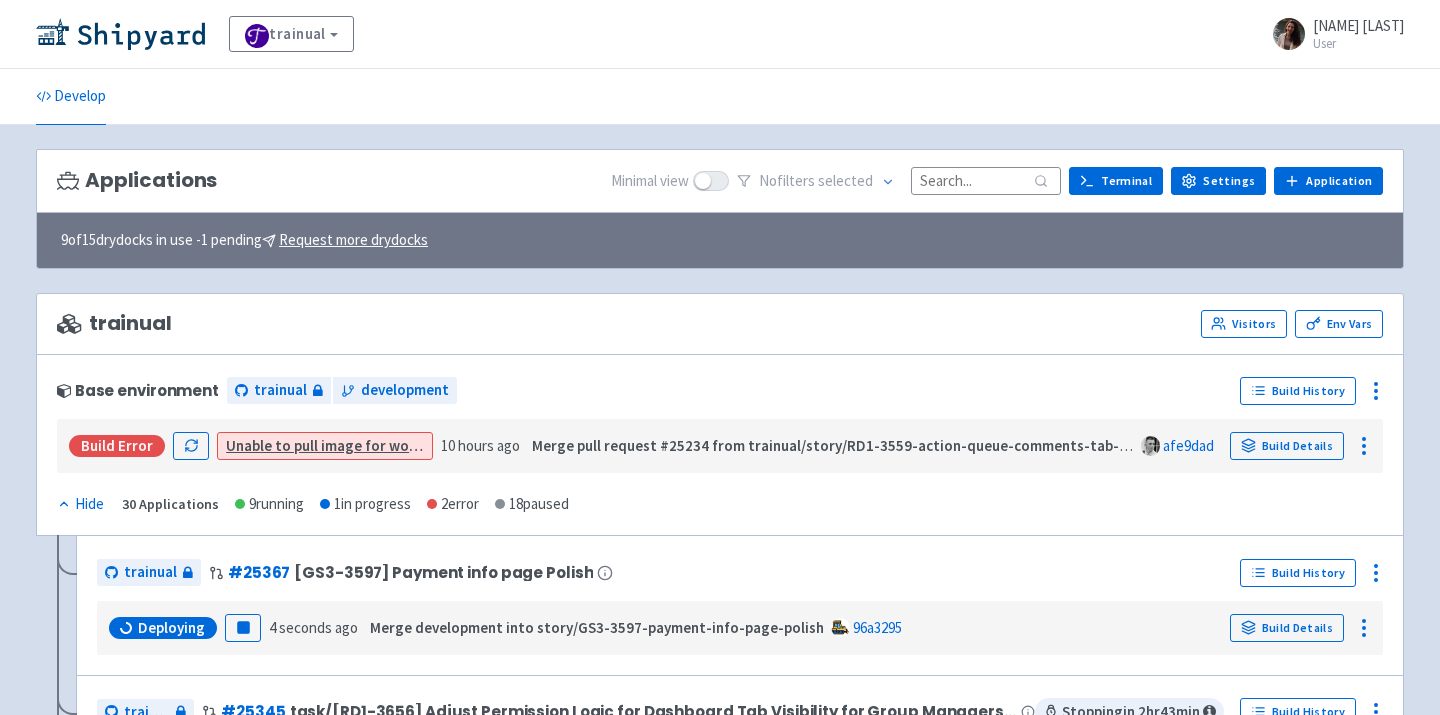 click at bounding box center [986, 180] 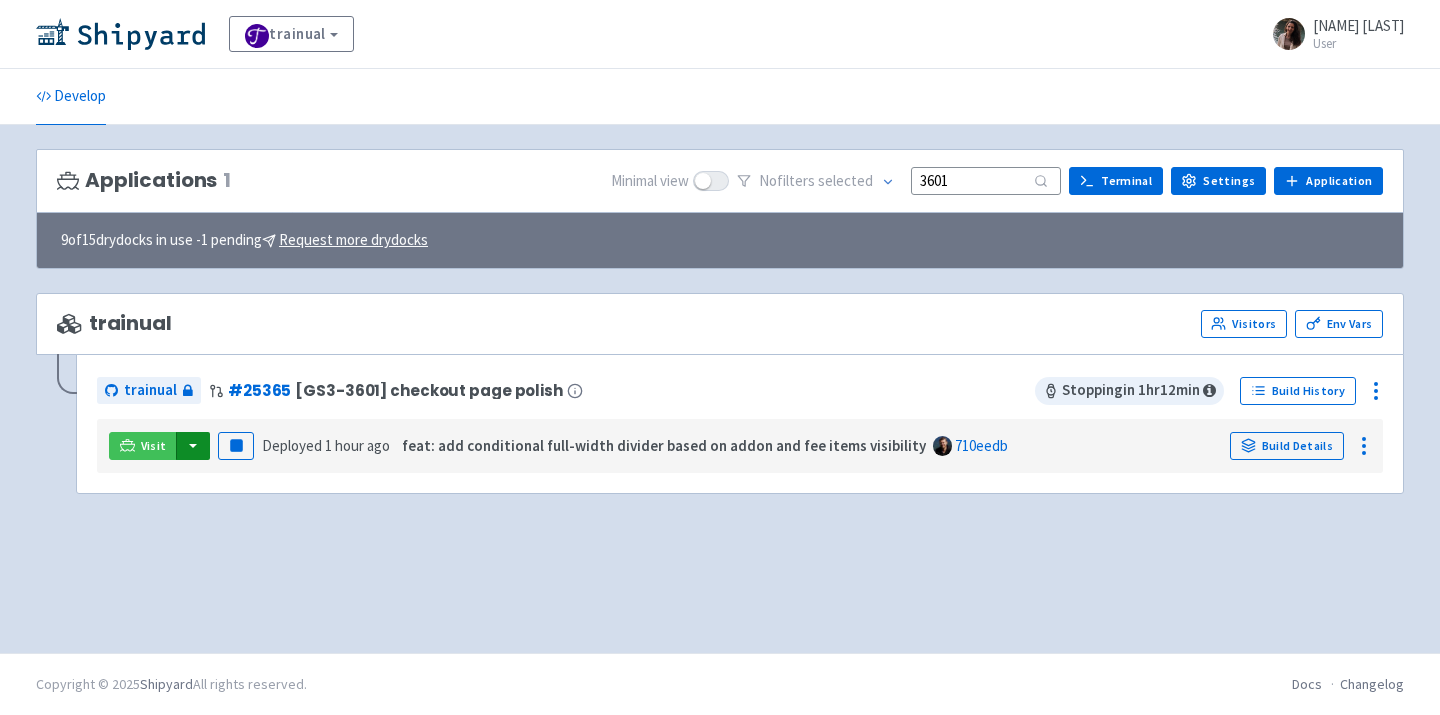 type on "3601" 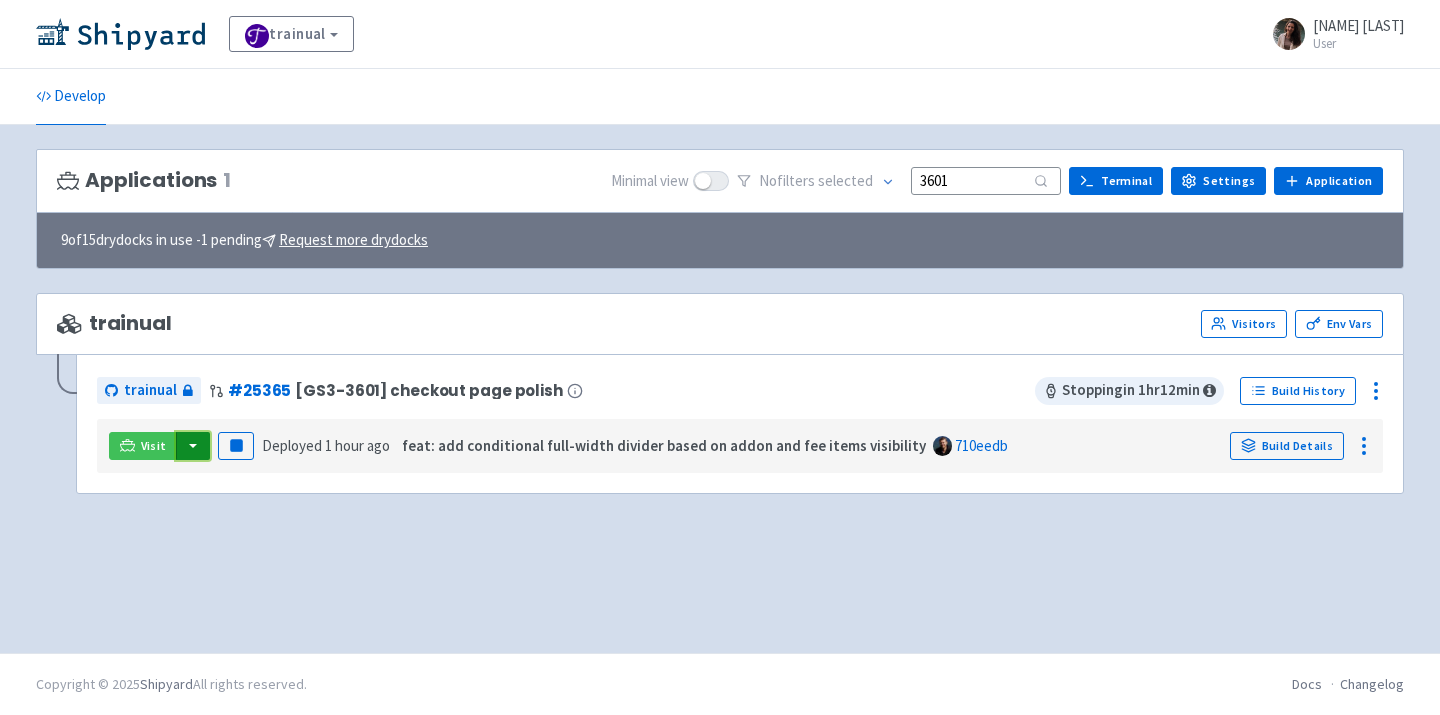 click at bounding box center [193, 446] 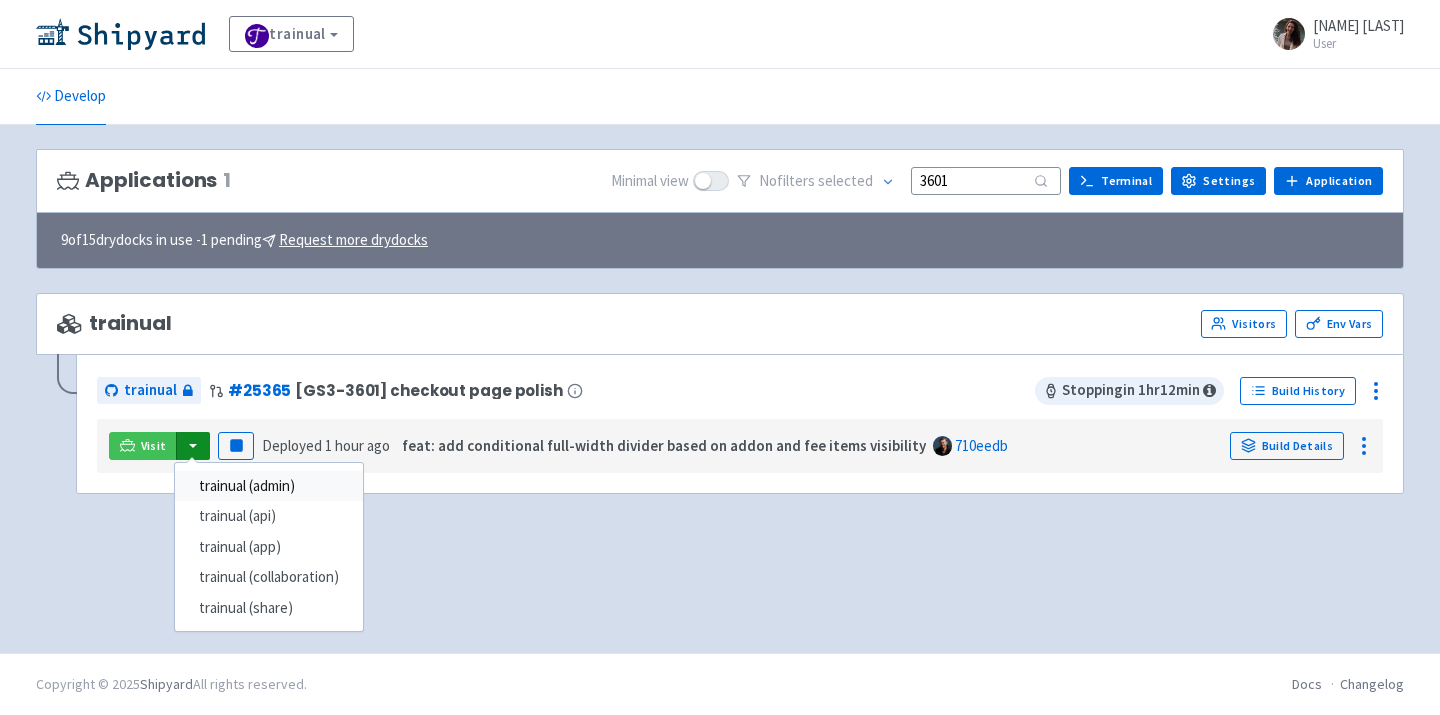 click on "trainual (admin)" at bounding box center [269, 486] 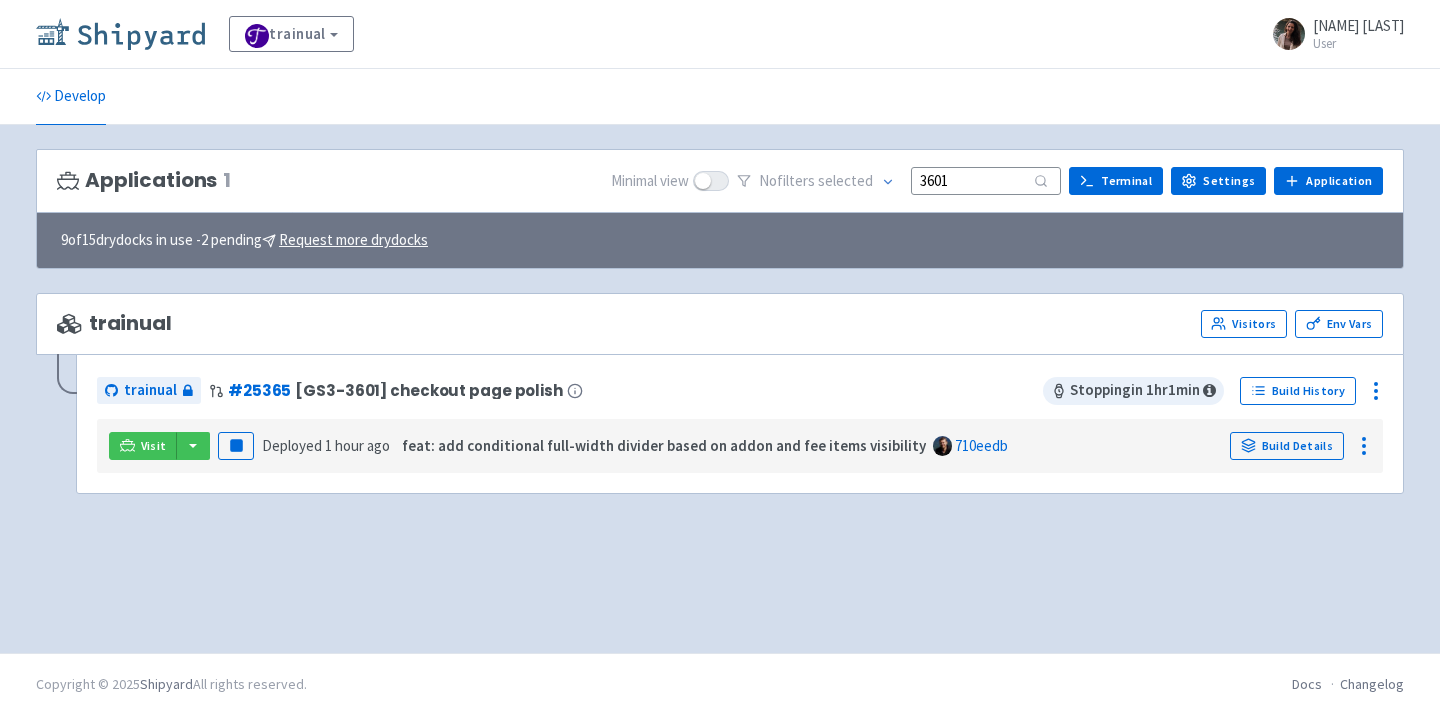 click at bounding box center [120, 34] 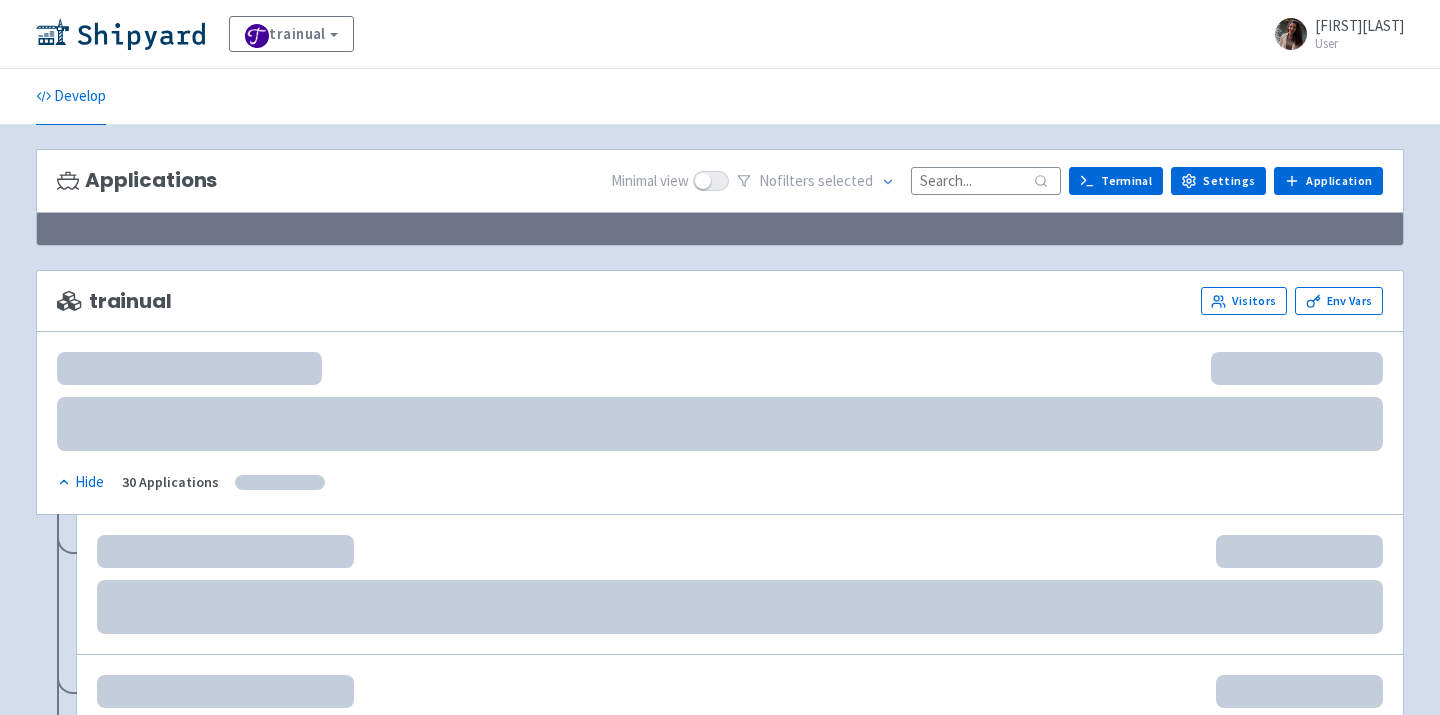 scroll, scrollTop: 0, scrollLeft: 0, axis: both 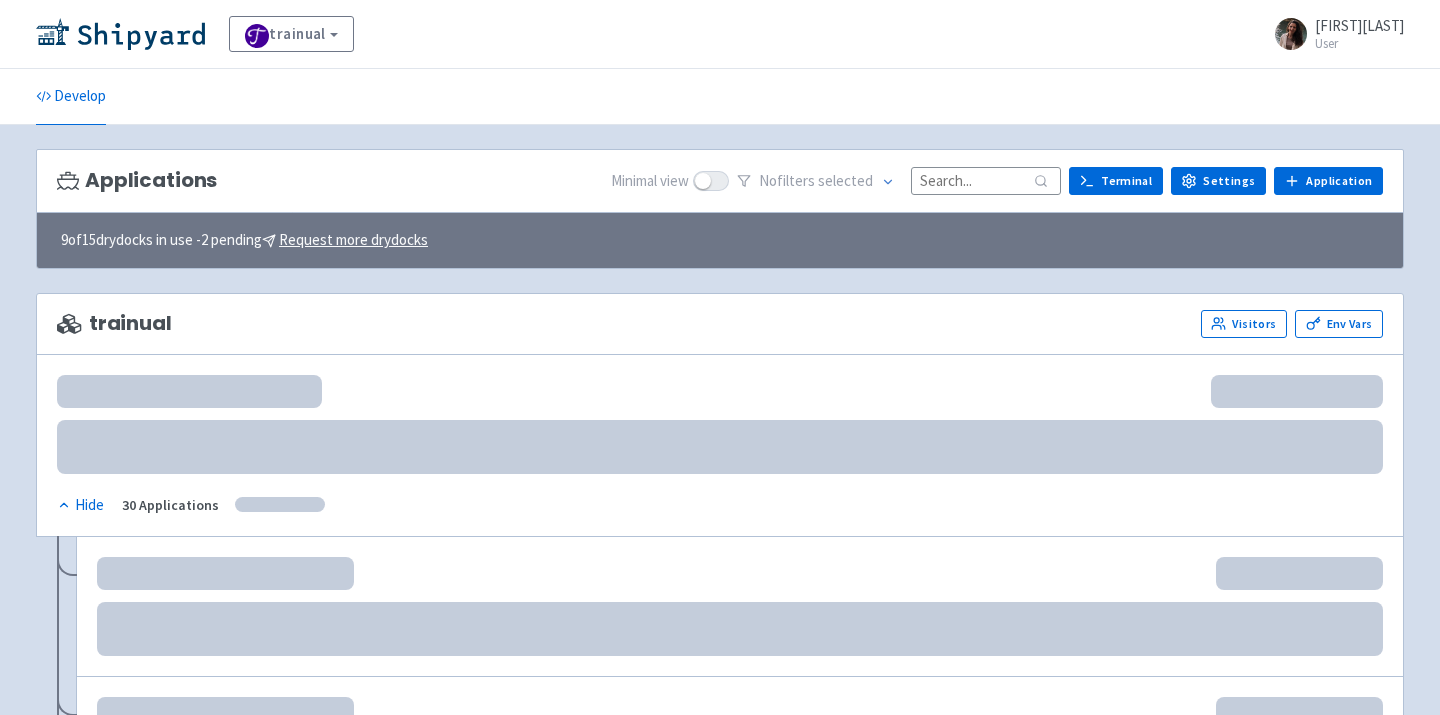 click at bounding box center [986, 180] 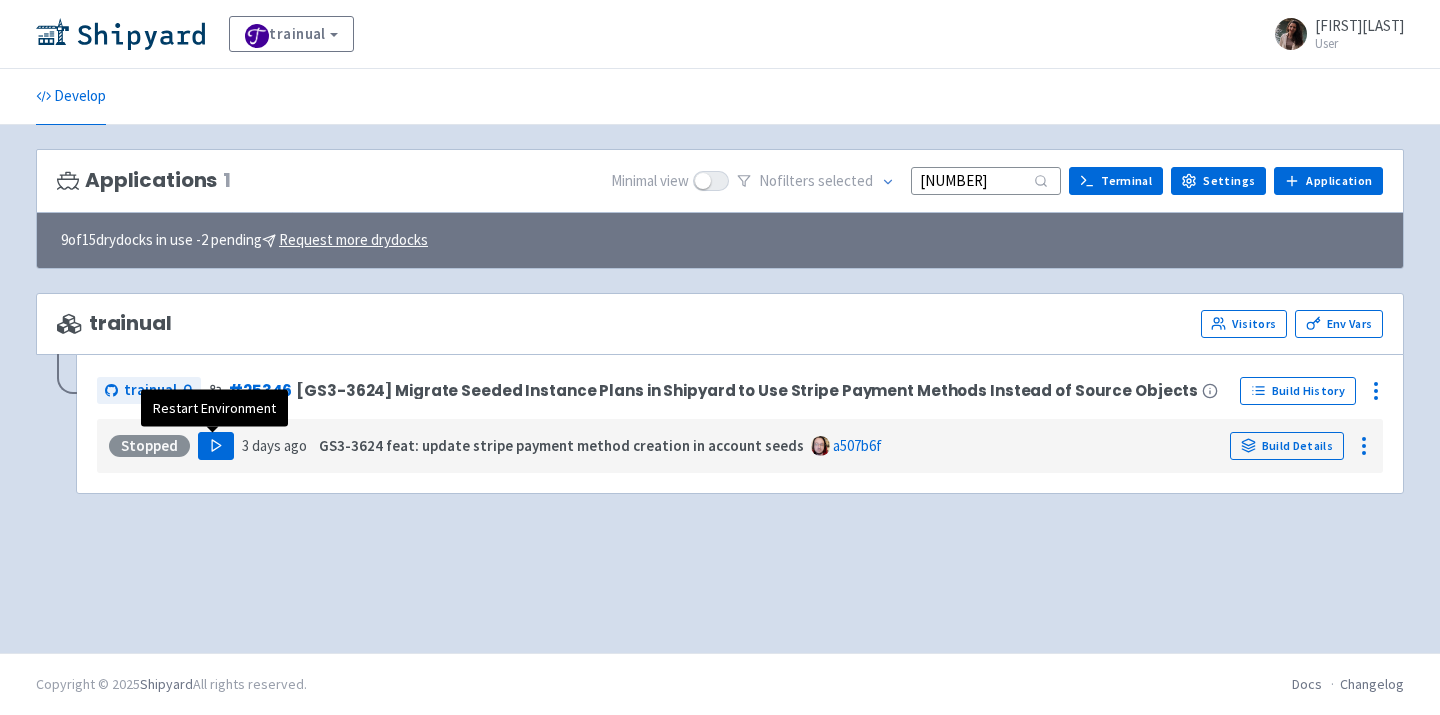 type on "3624" 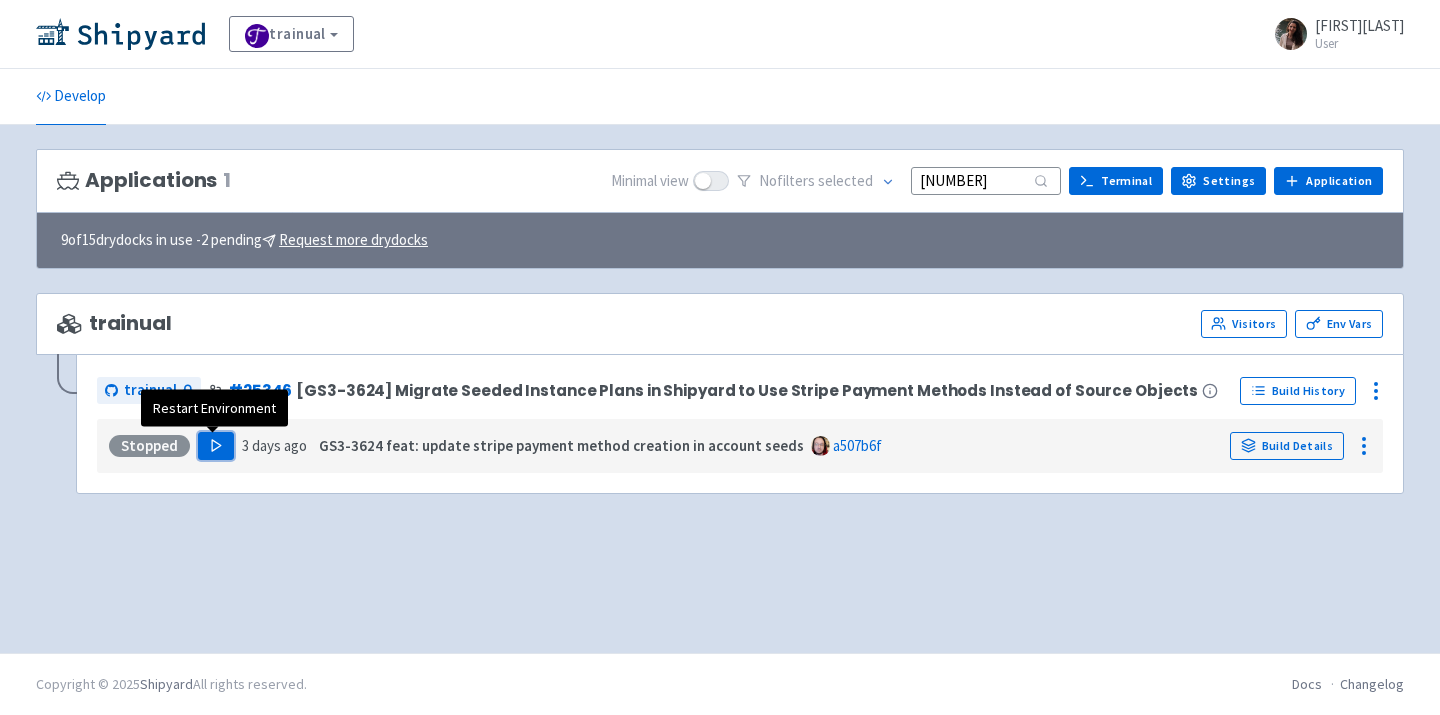 click 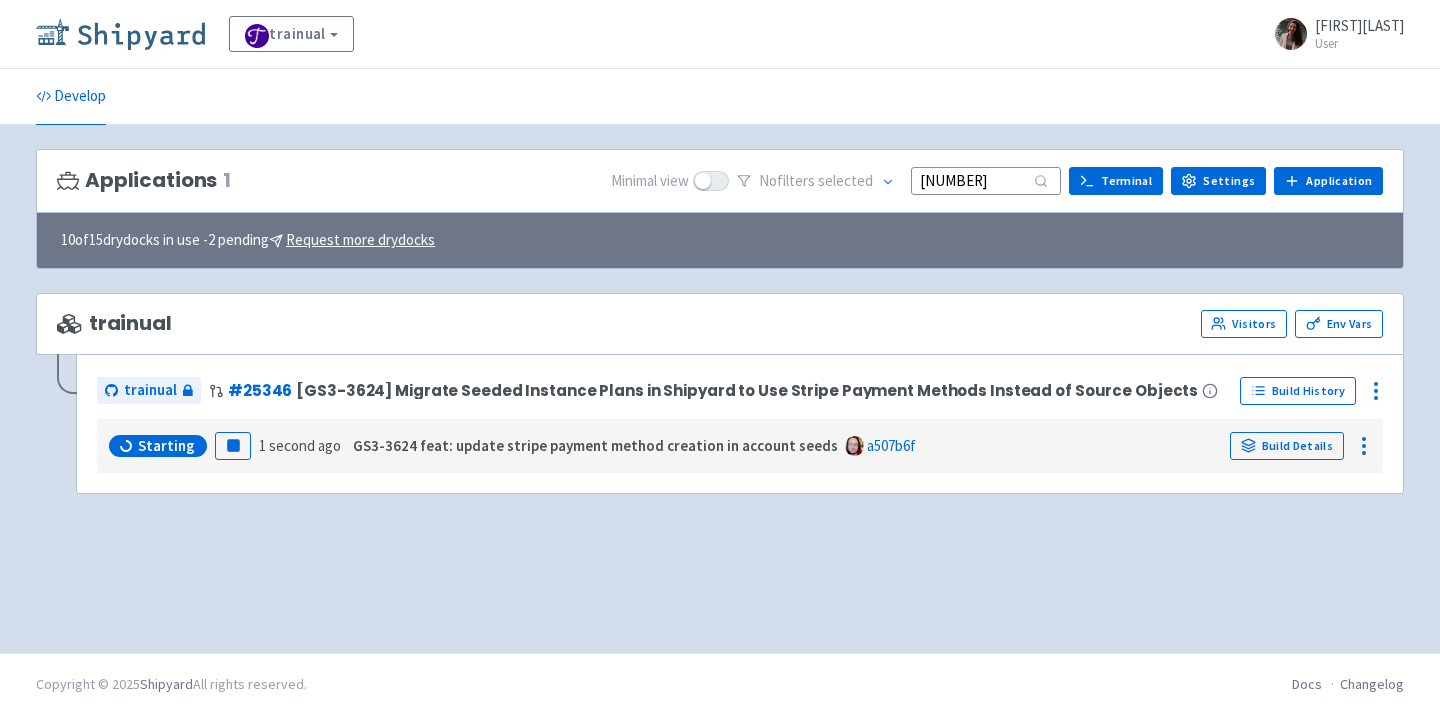 click at bounding box center [120, 34] 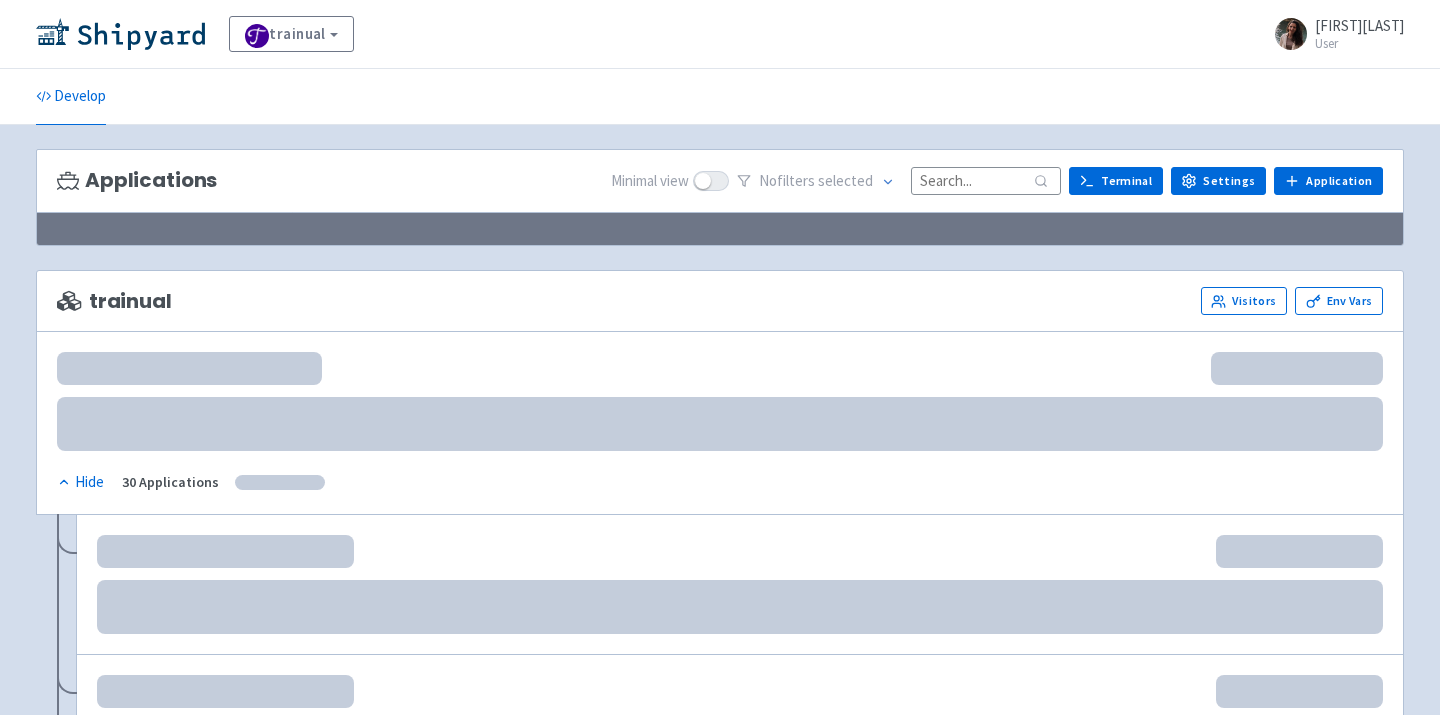 scroll, scrollTop: 0, scrollLeft: 0, axis: both 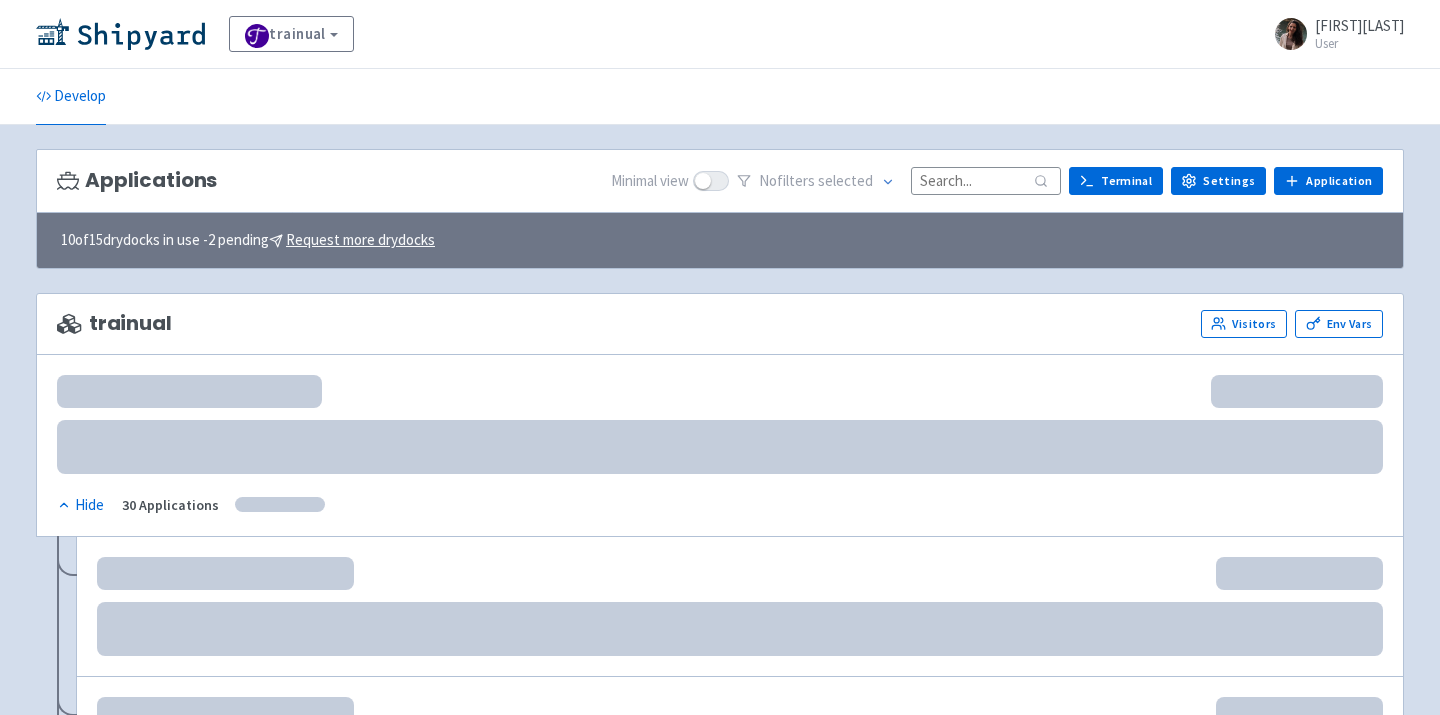 click at bounding box center (986, 180) 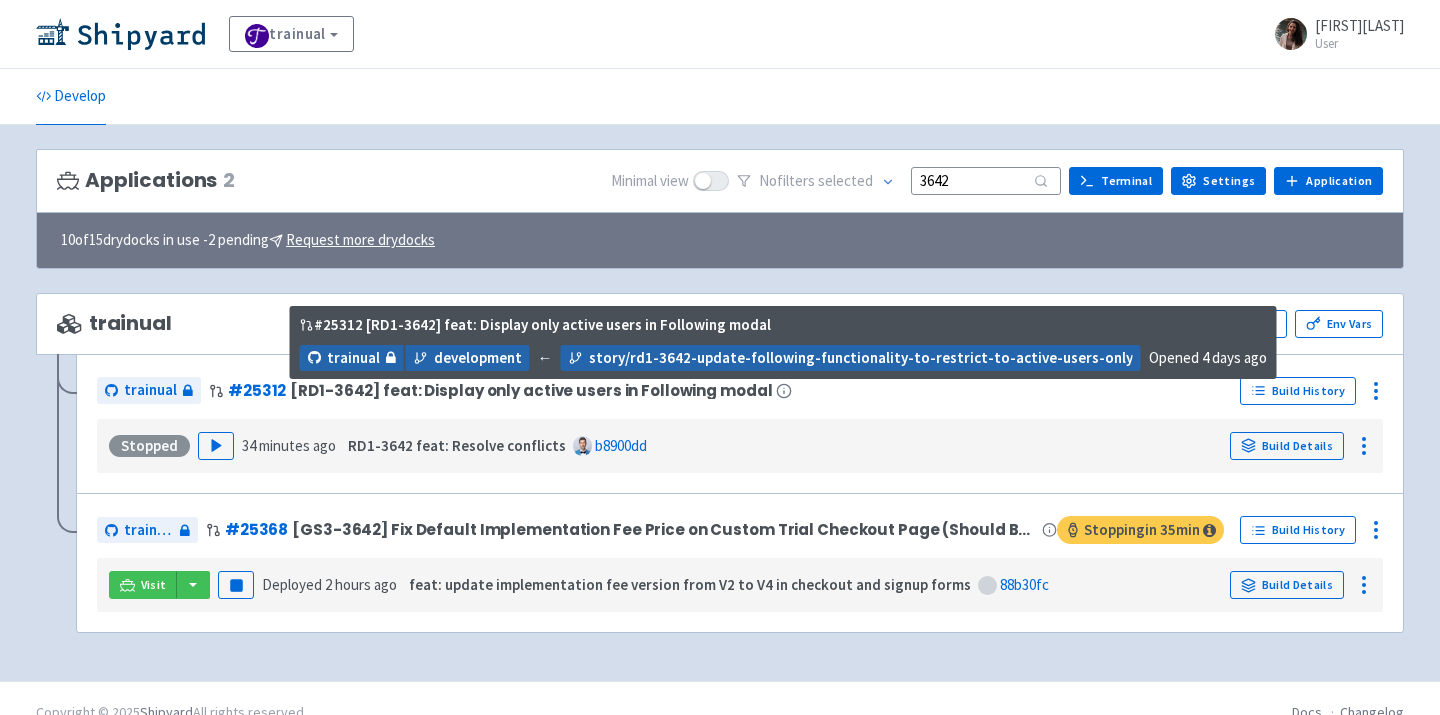 scroll, scrollTop: 29, scrollLeft: 0, axis: vertical 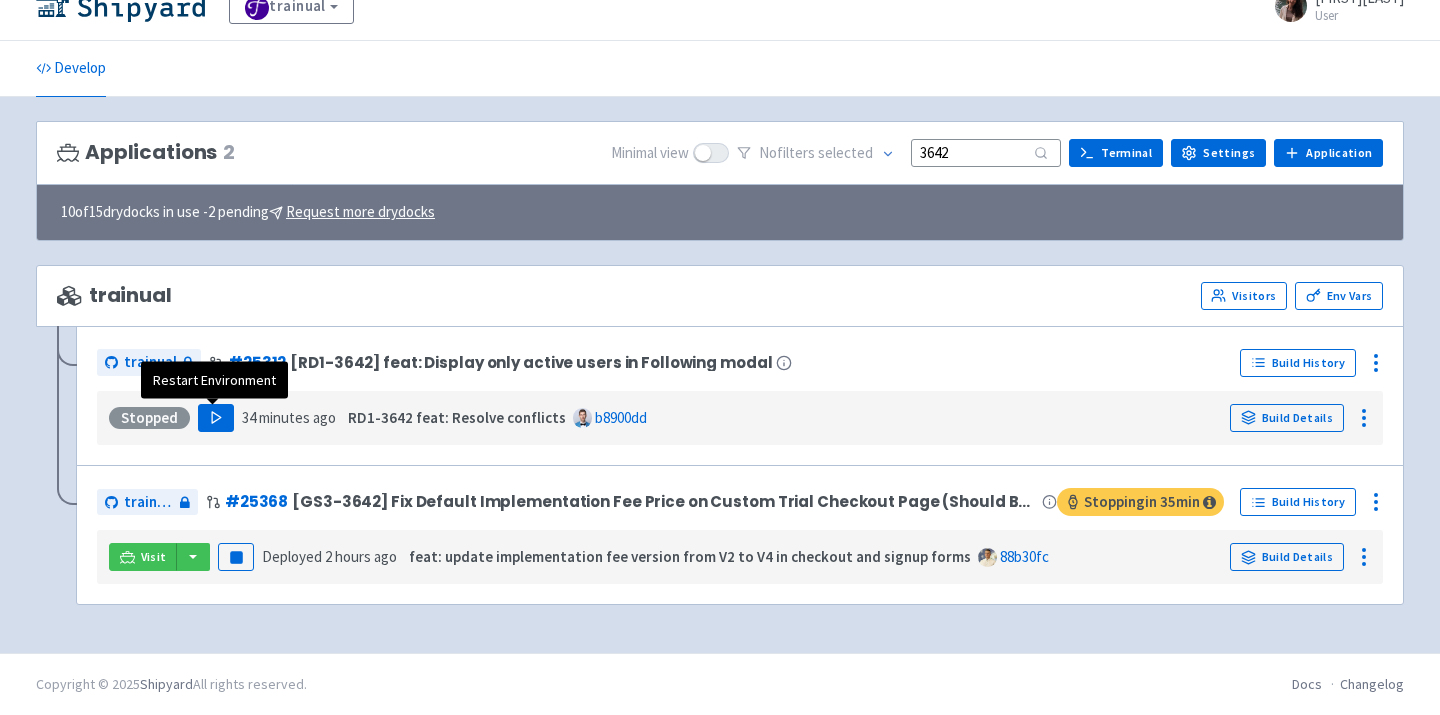 type on "3642" 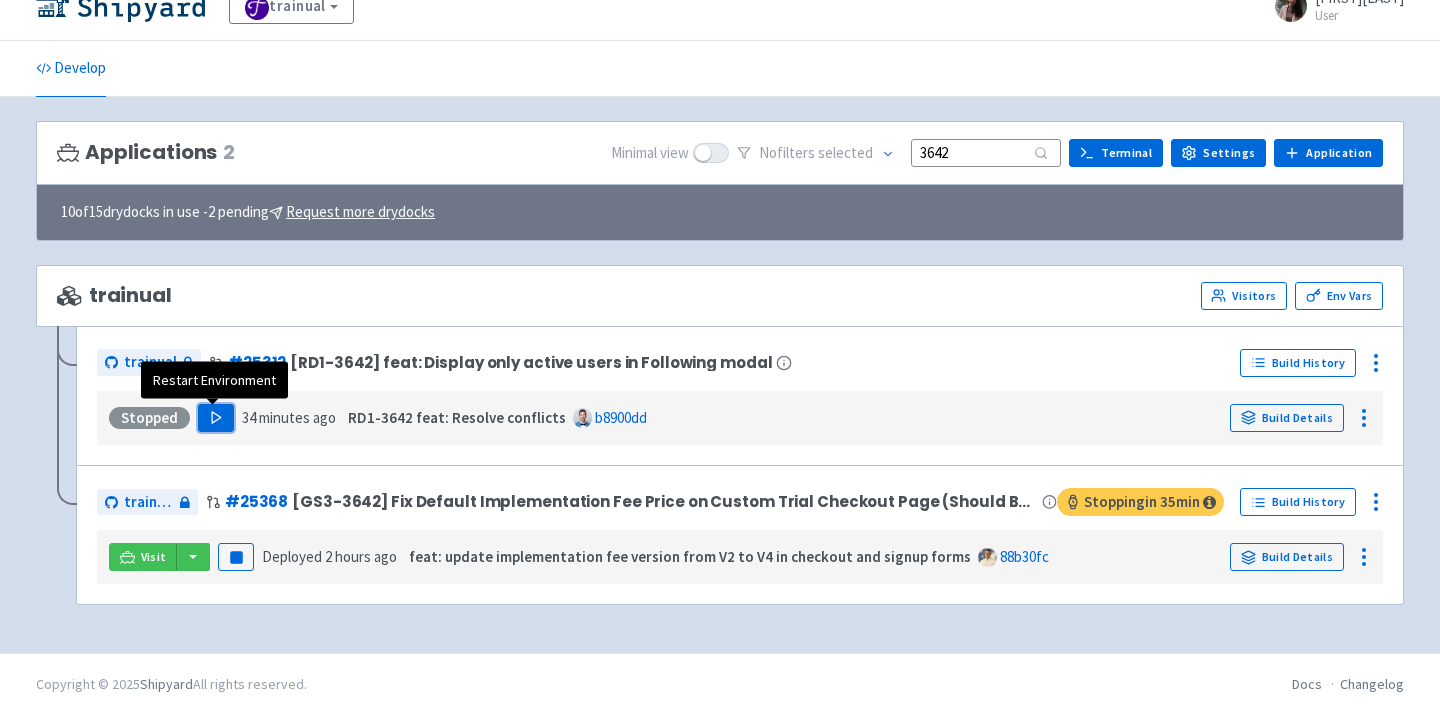 click 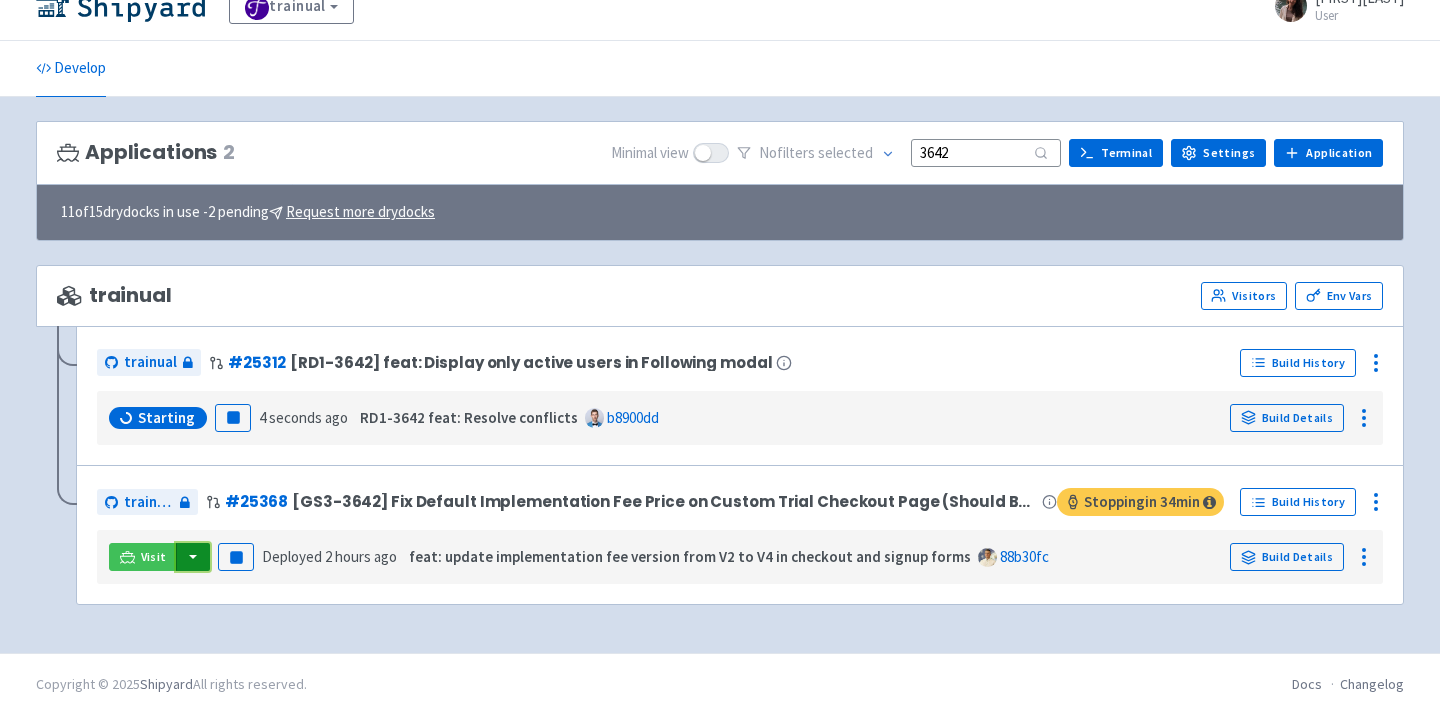 click at bounding box center (193, 557) 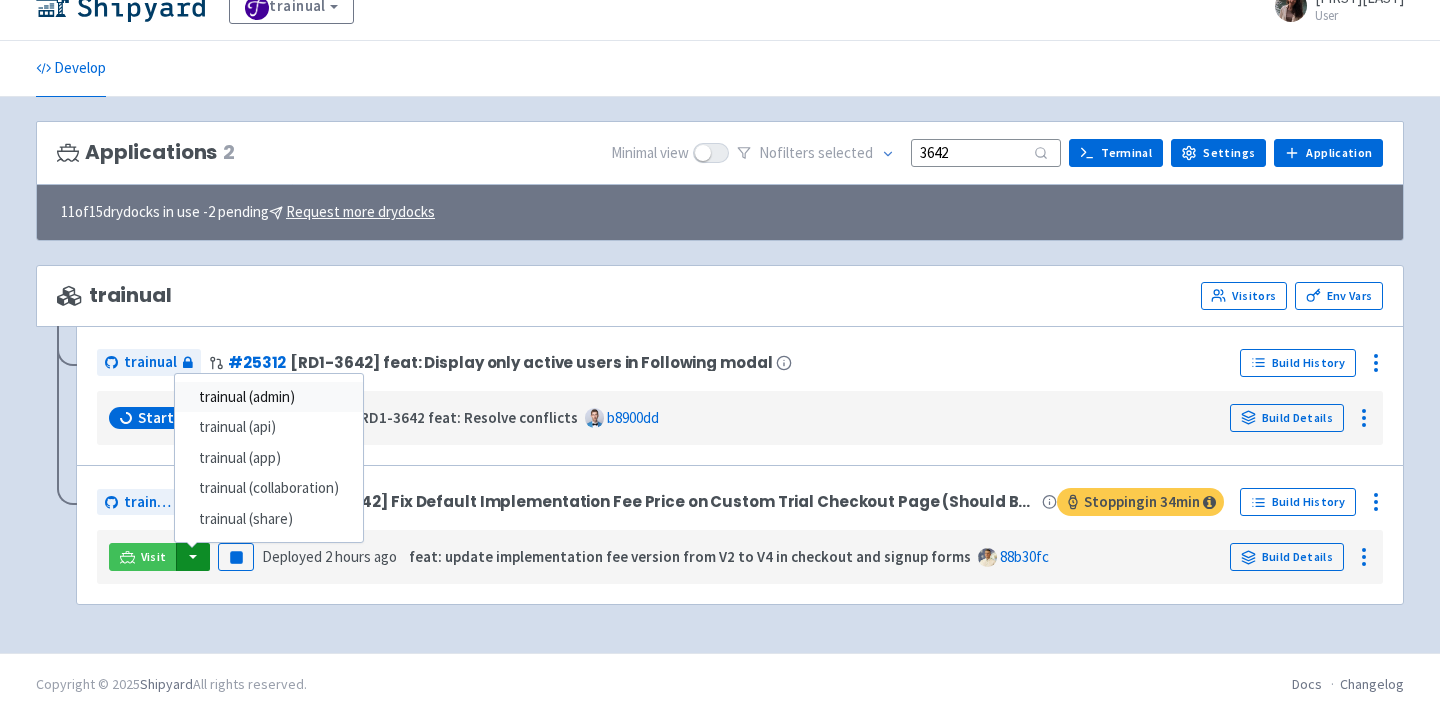 click on "trainual (admin)" at bounding box center (269, 397) 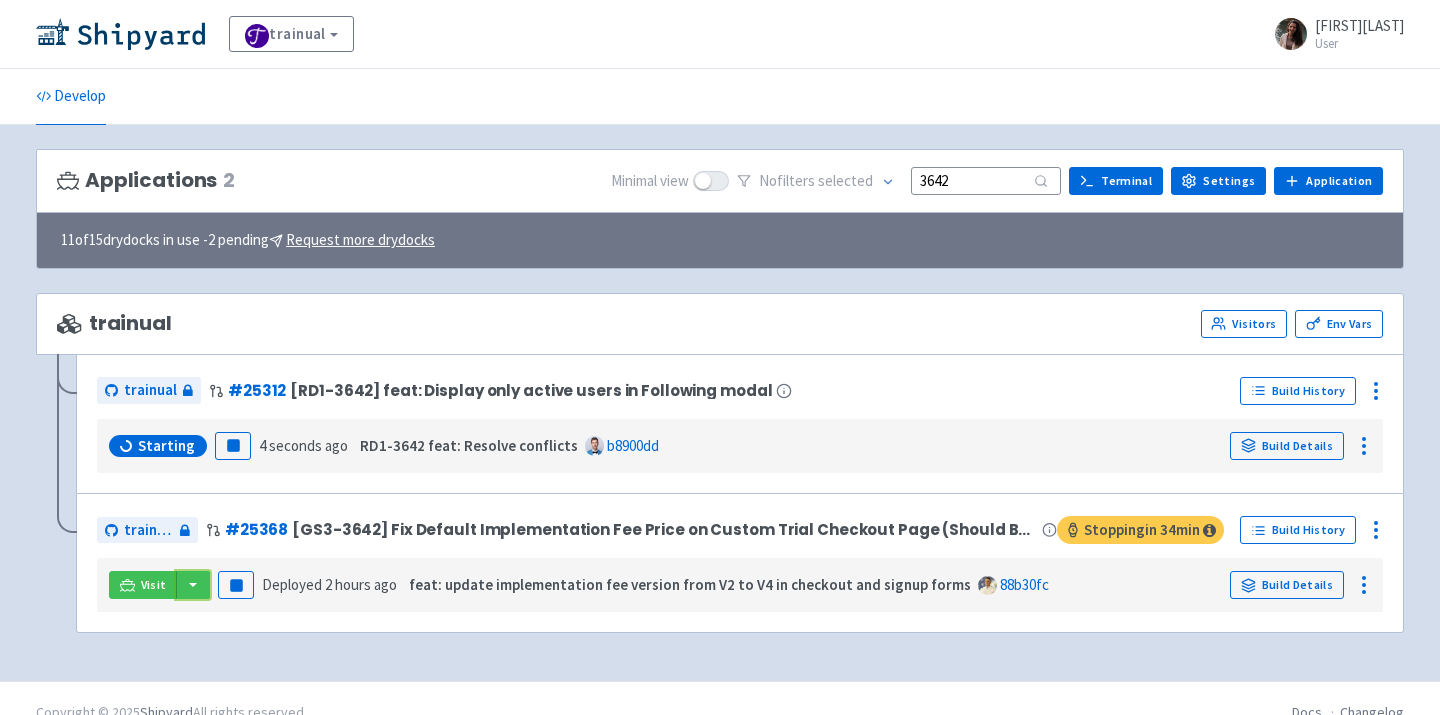 scroll, scrollTop: 29, scrollLeft: 0, axis: vertical 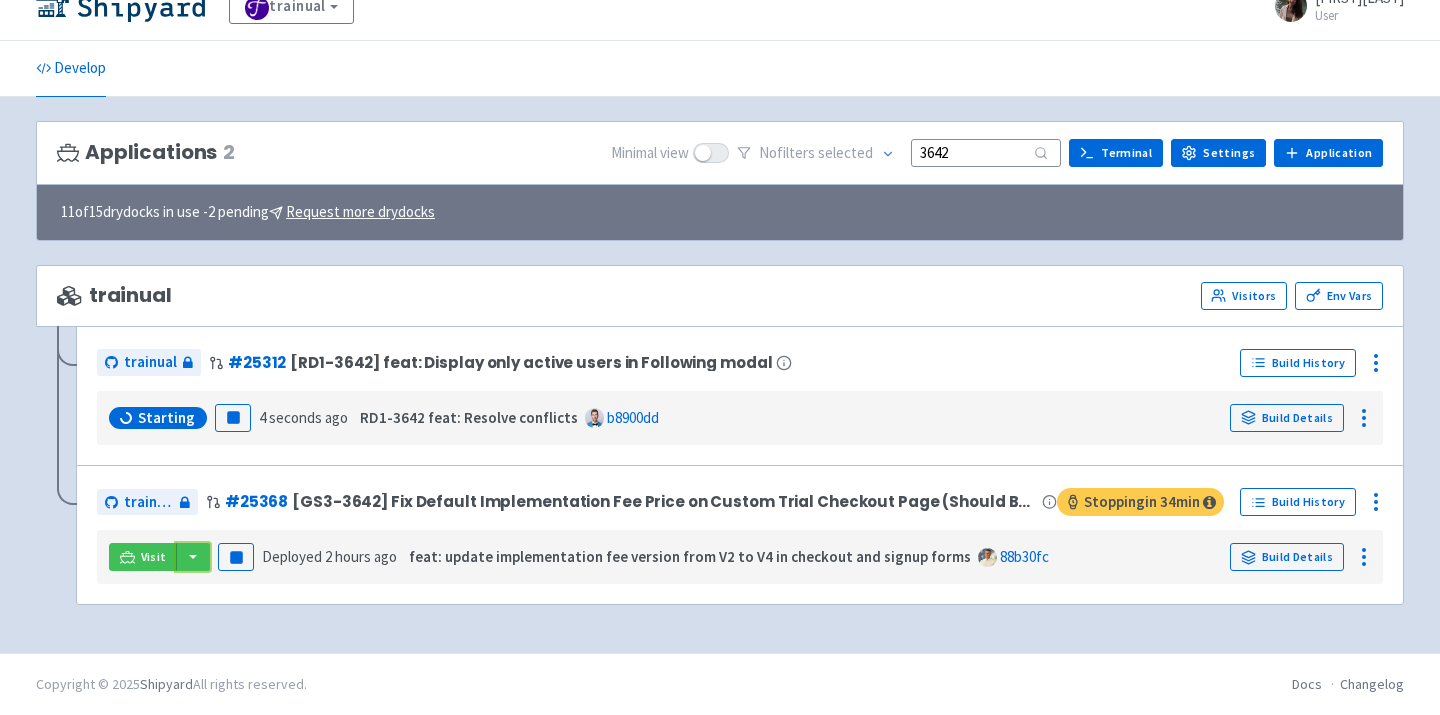 type 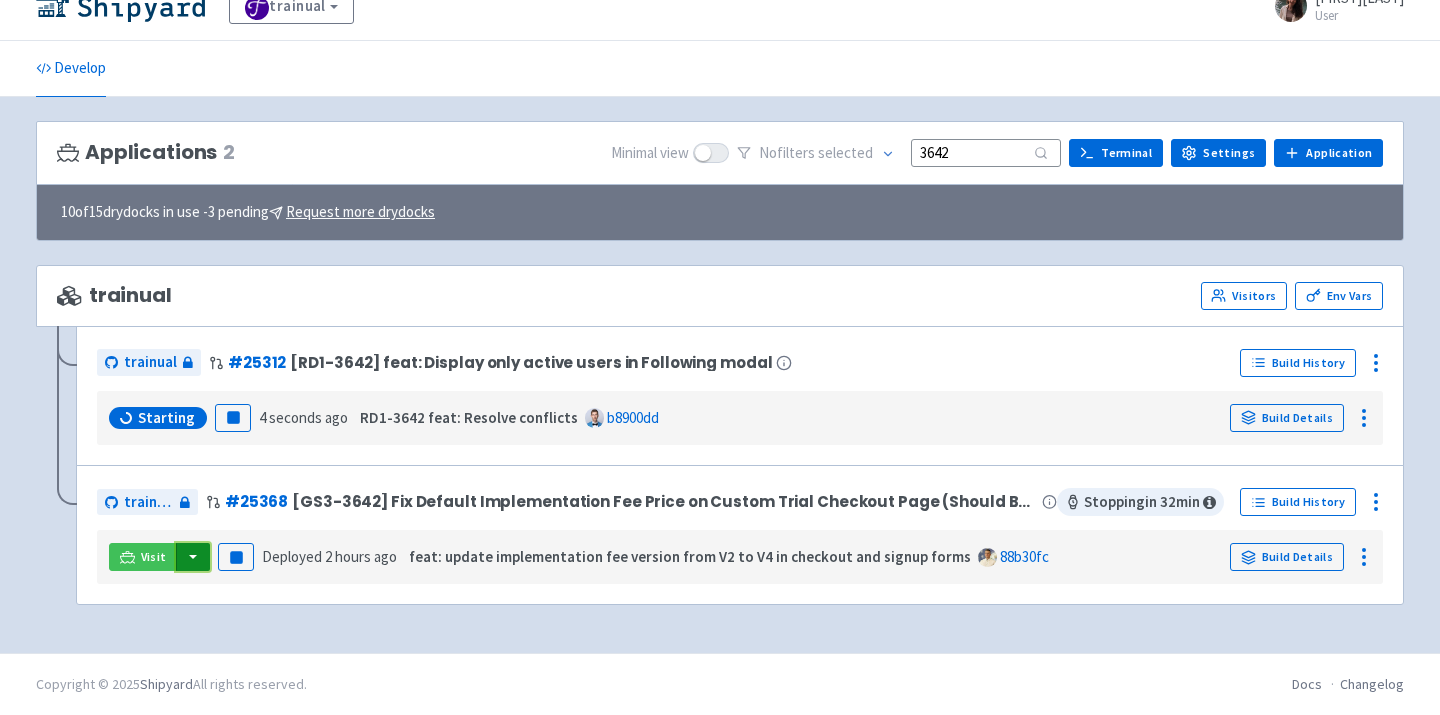 click at bounding box center (193, 557) 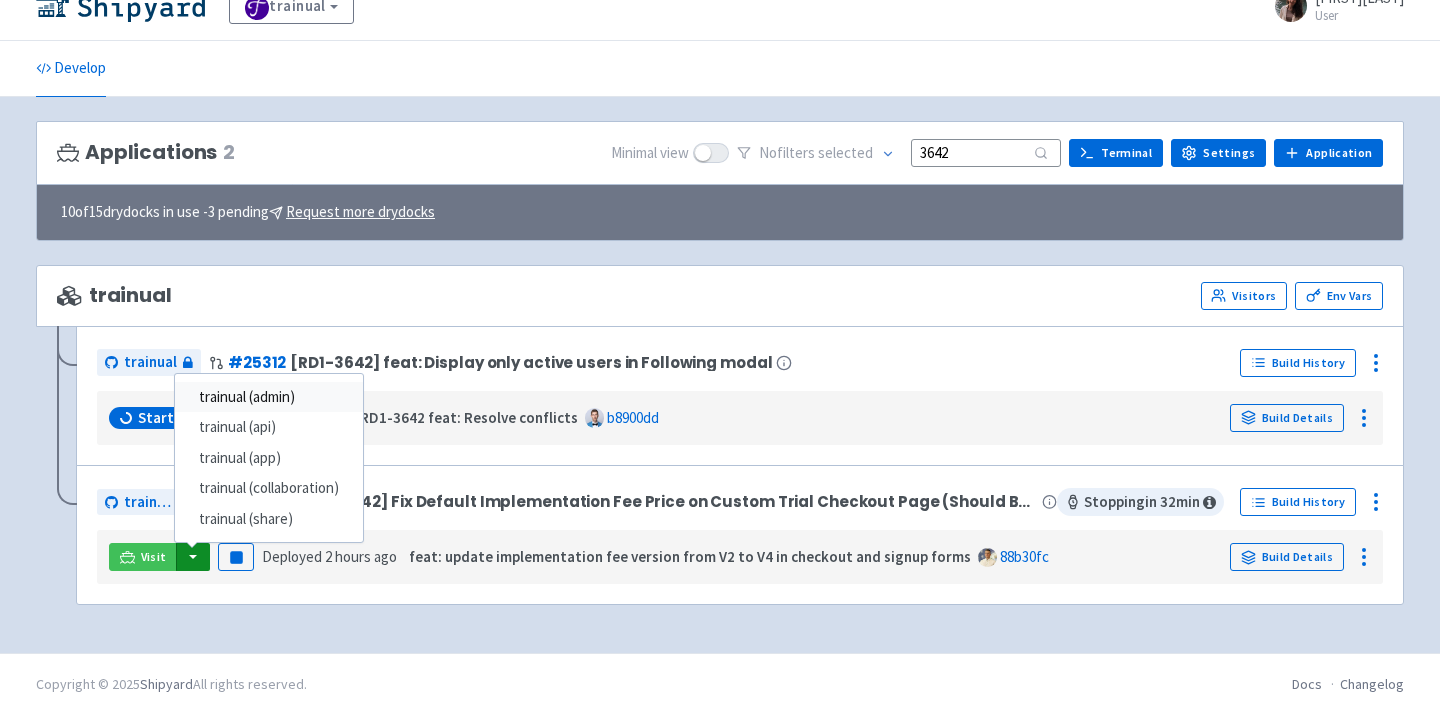 click on "trainual (admin)" at bounding box center (269, 397) 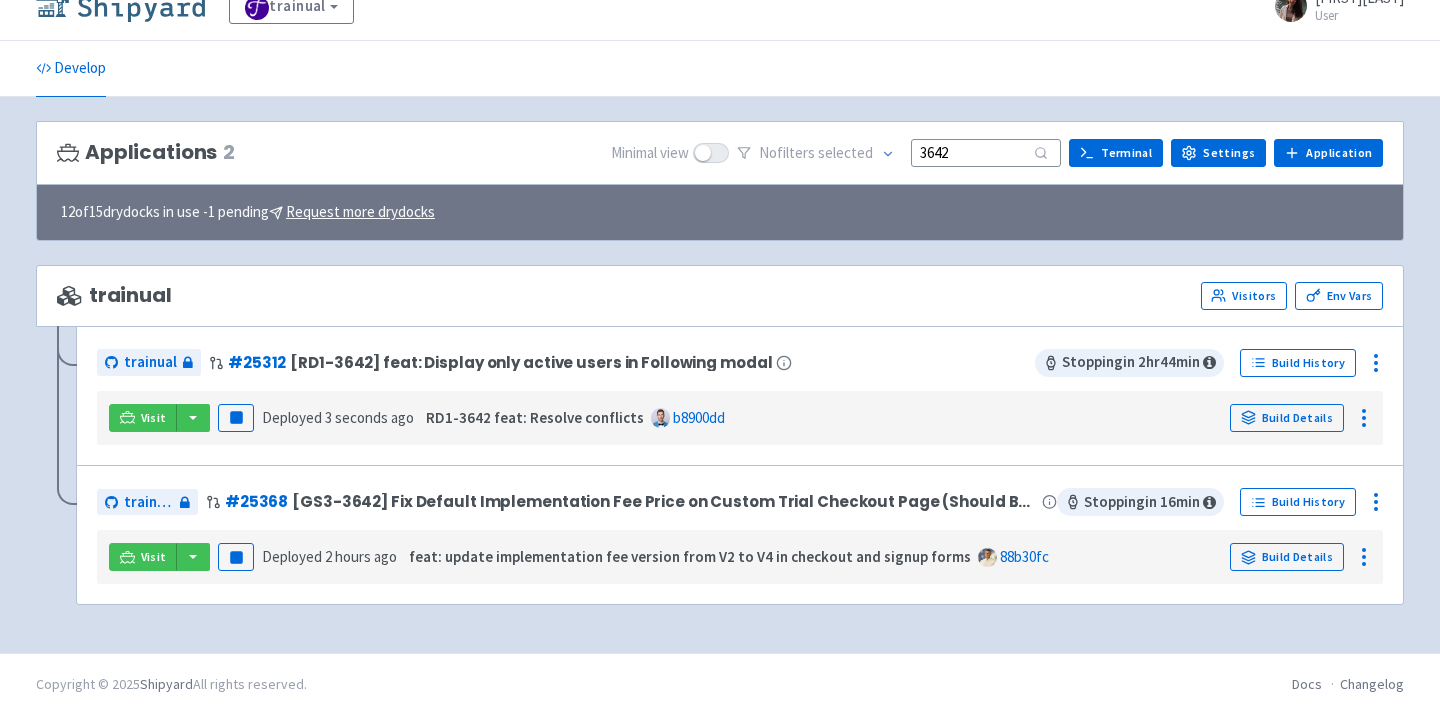 click at bounding box center [120, 6] 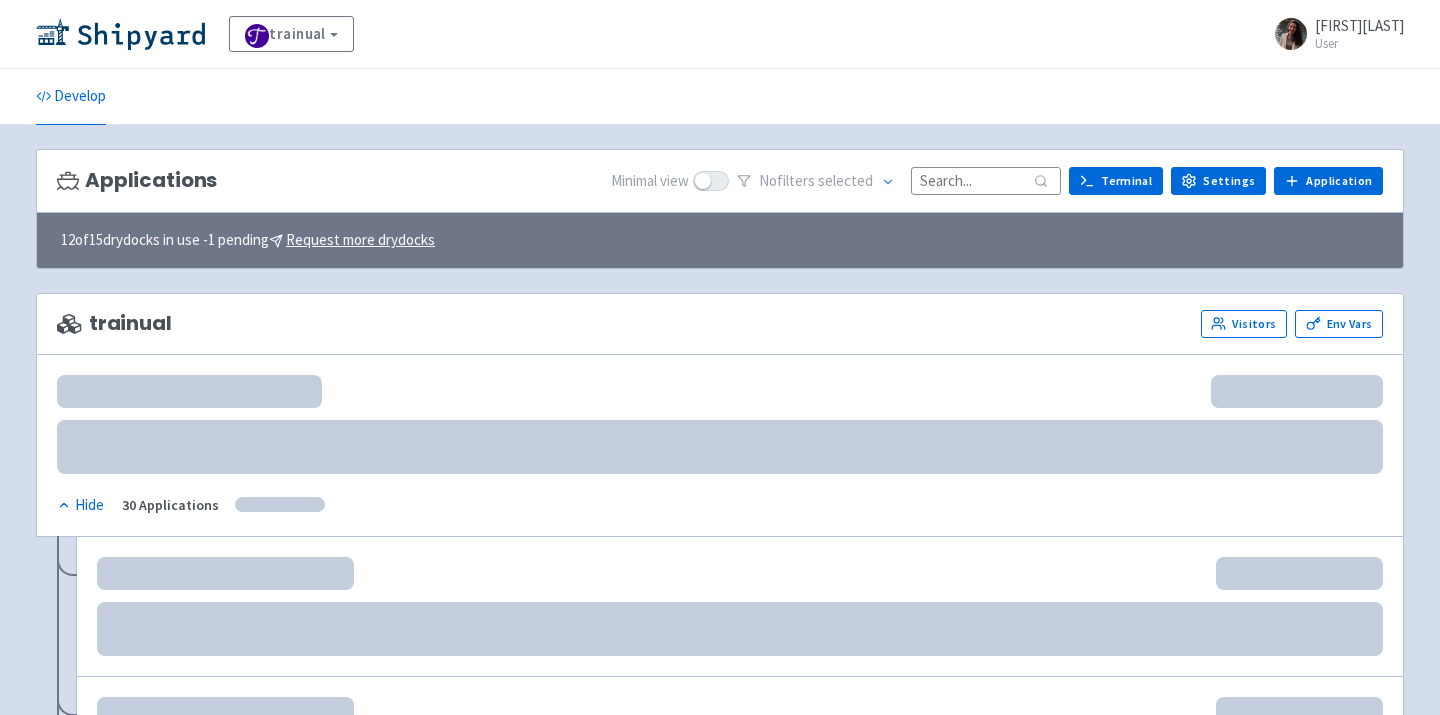 scroll, scrollTop: 0, scrollLeft: 0, axis: both 